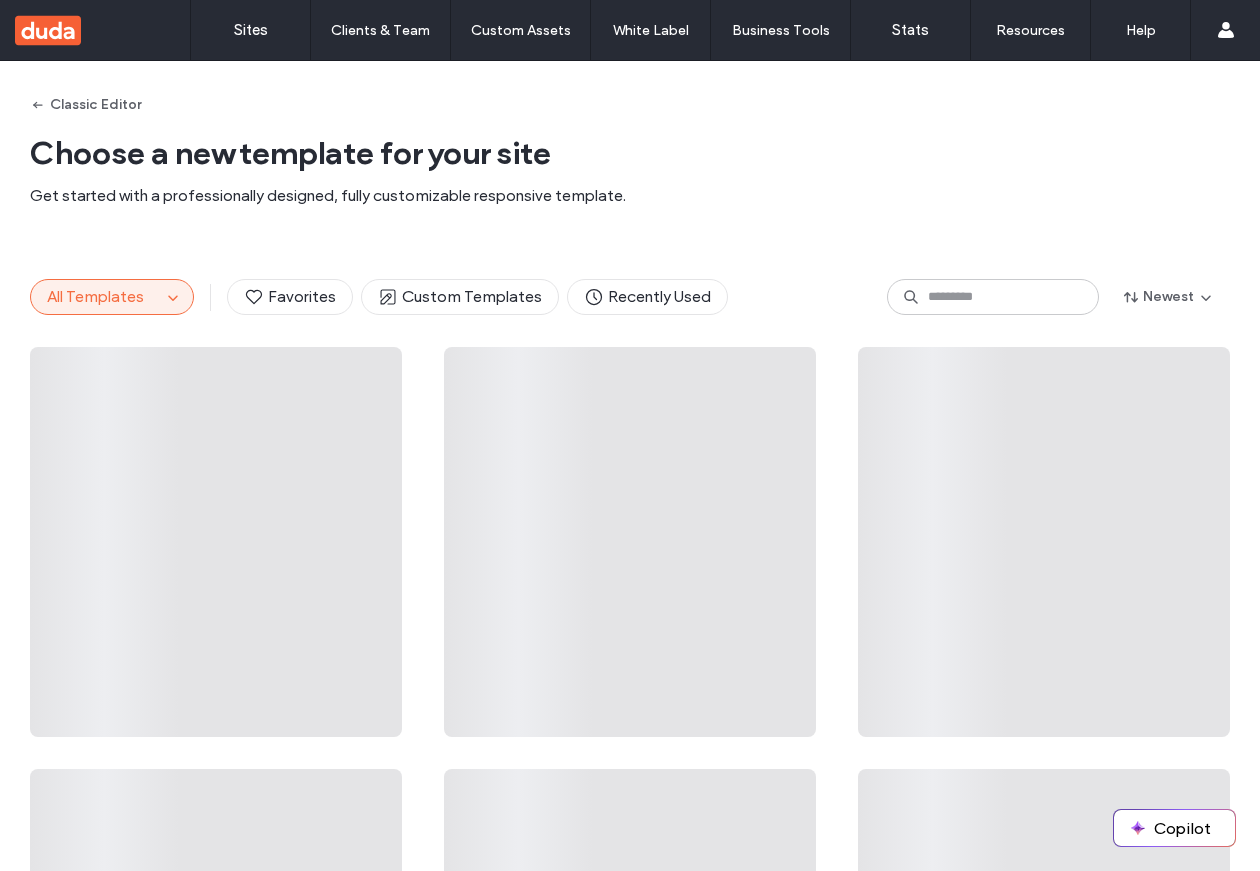 scroll, scrollTop: 0, scrollLeft: 0, axis: both 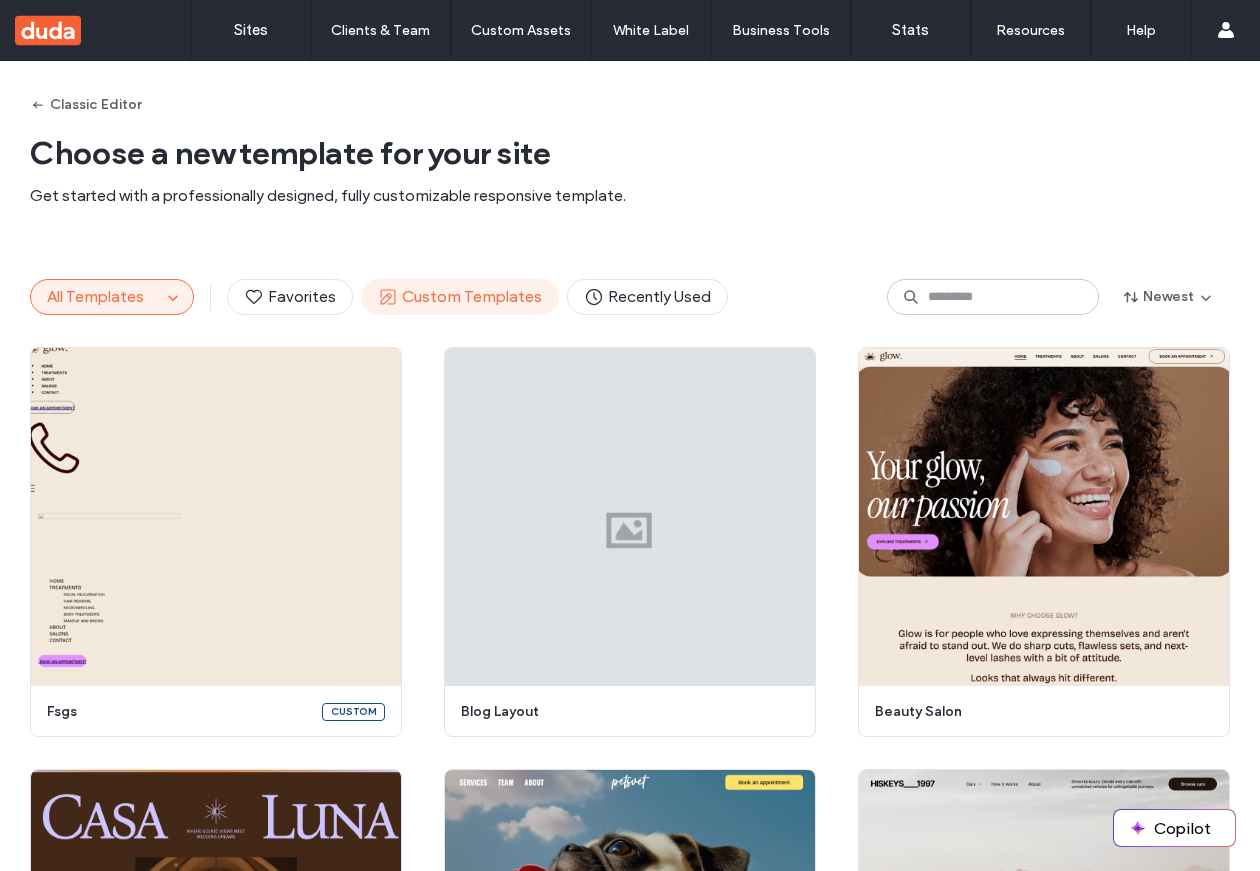 click on "Custom Templates" at bounding box center (460, 297) 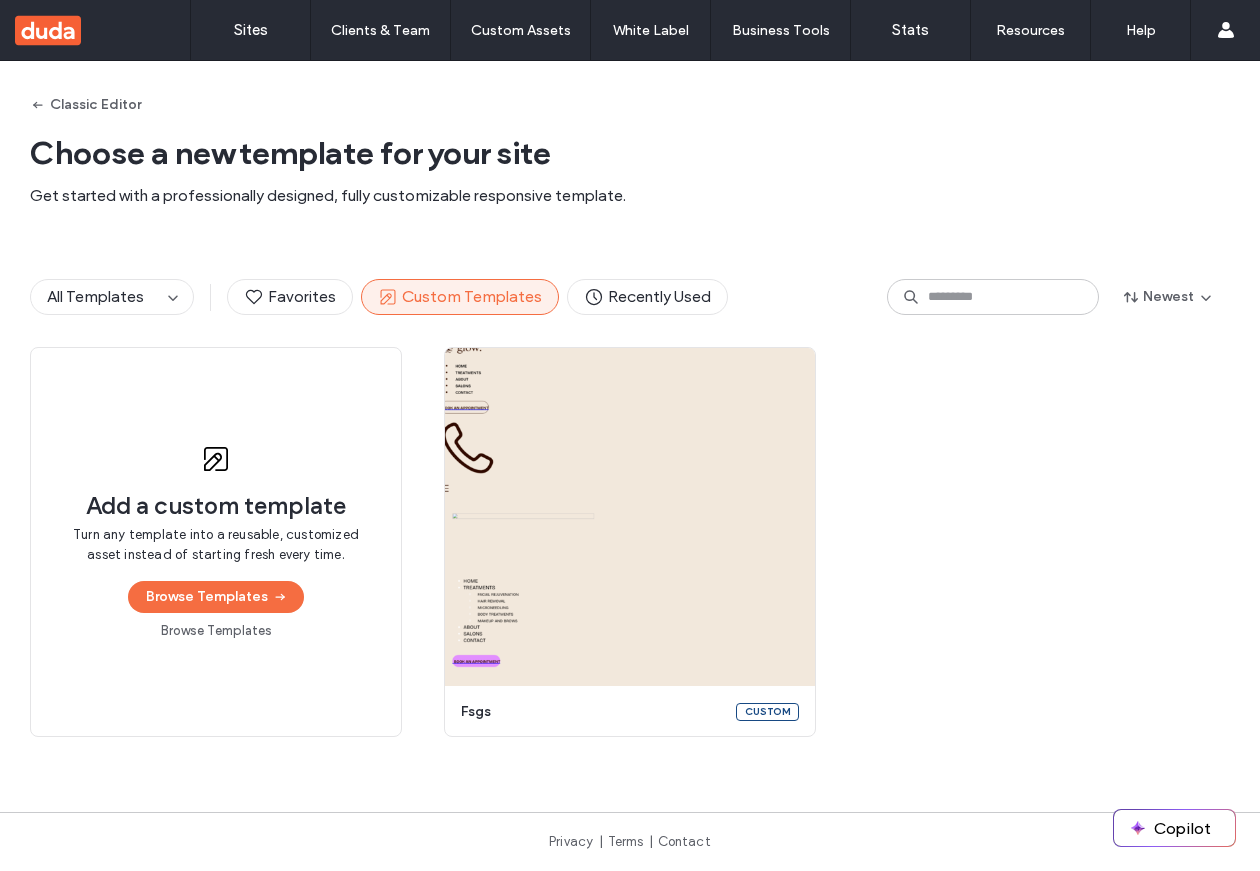 click on "Browse Templates" at bounding box center [216, 631] 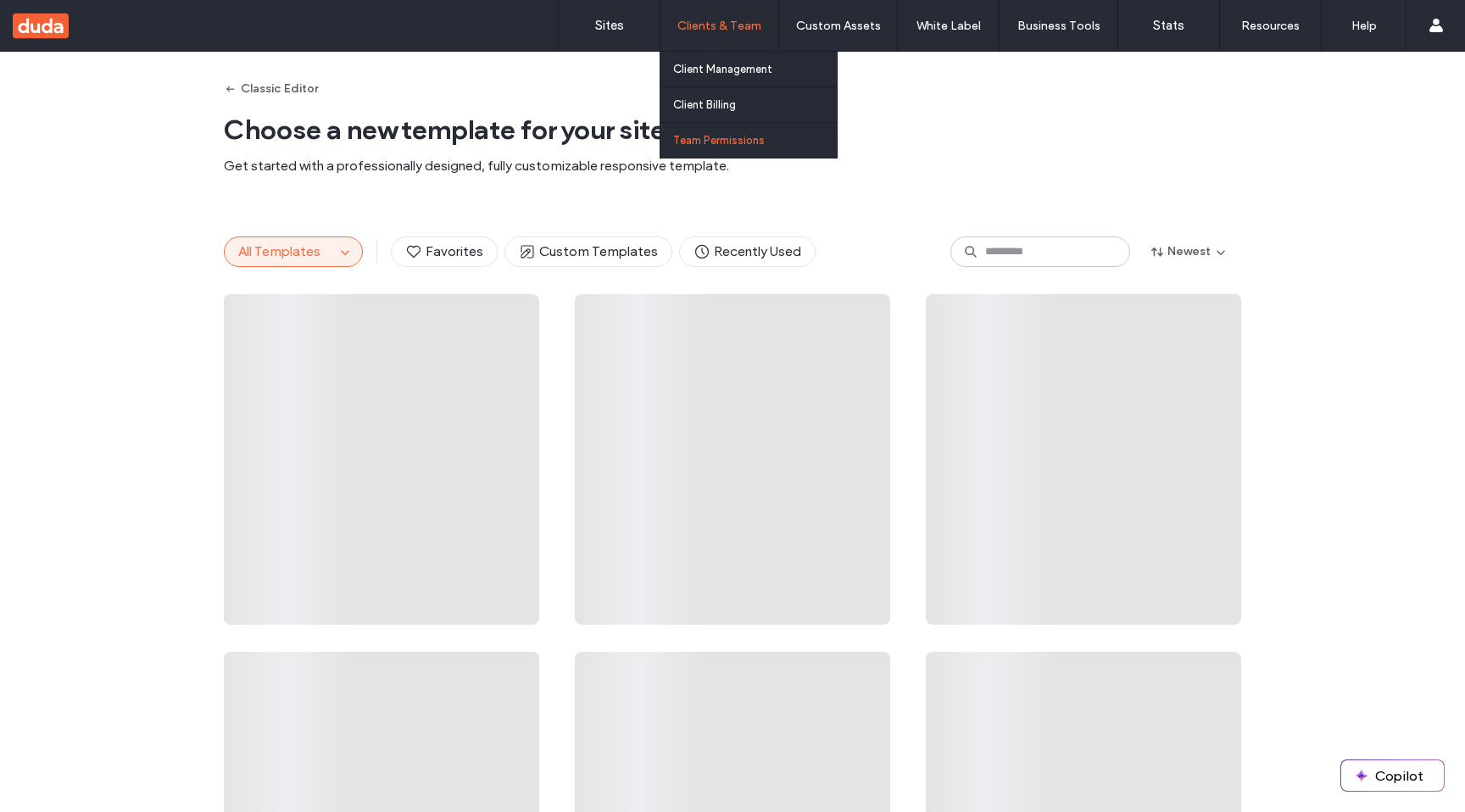 scroll, scrollTop: 0, scrollLeft: 0, axis: both 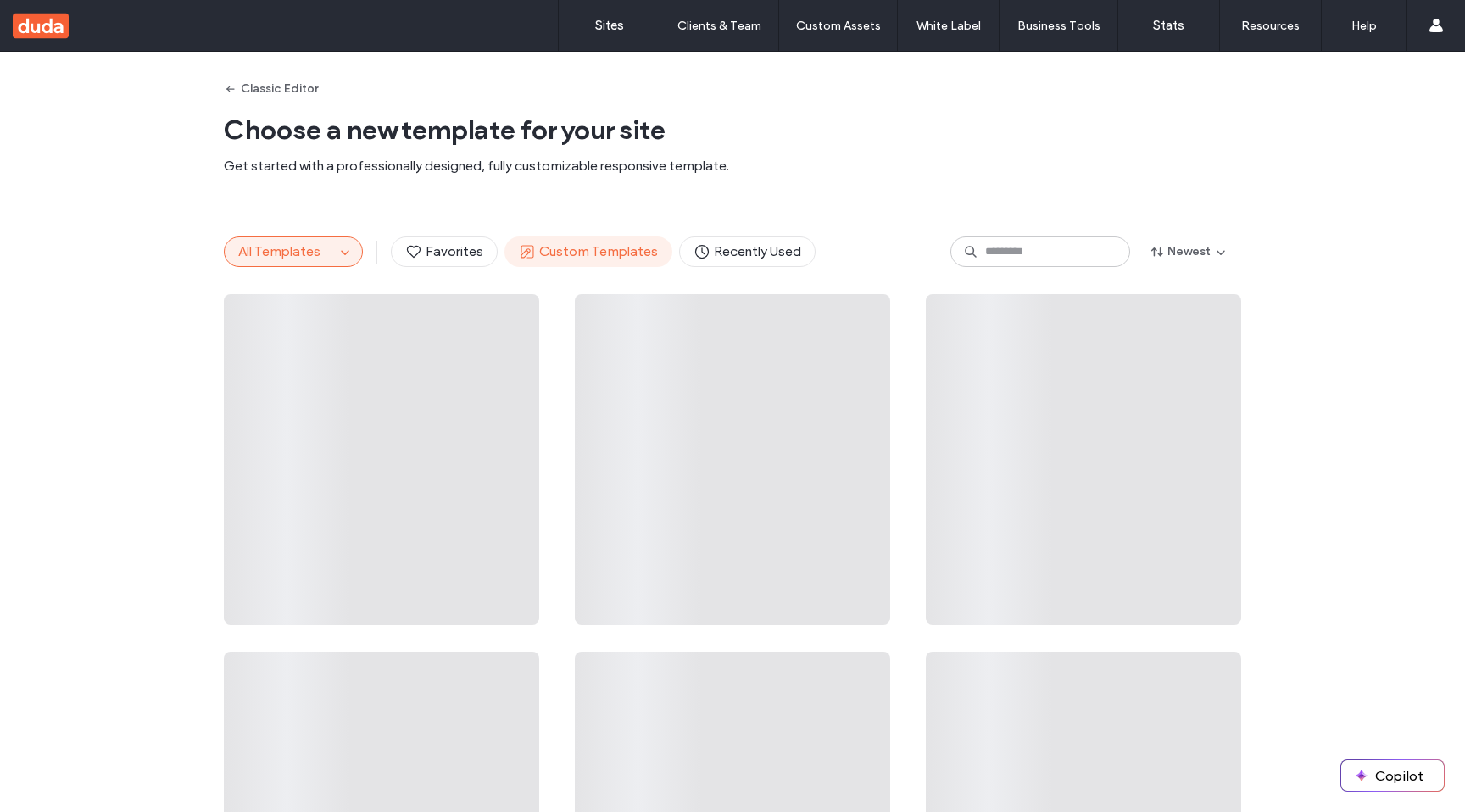 click on "Custom Templates" at bounding box center (588, 252) 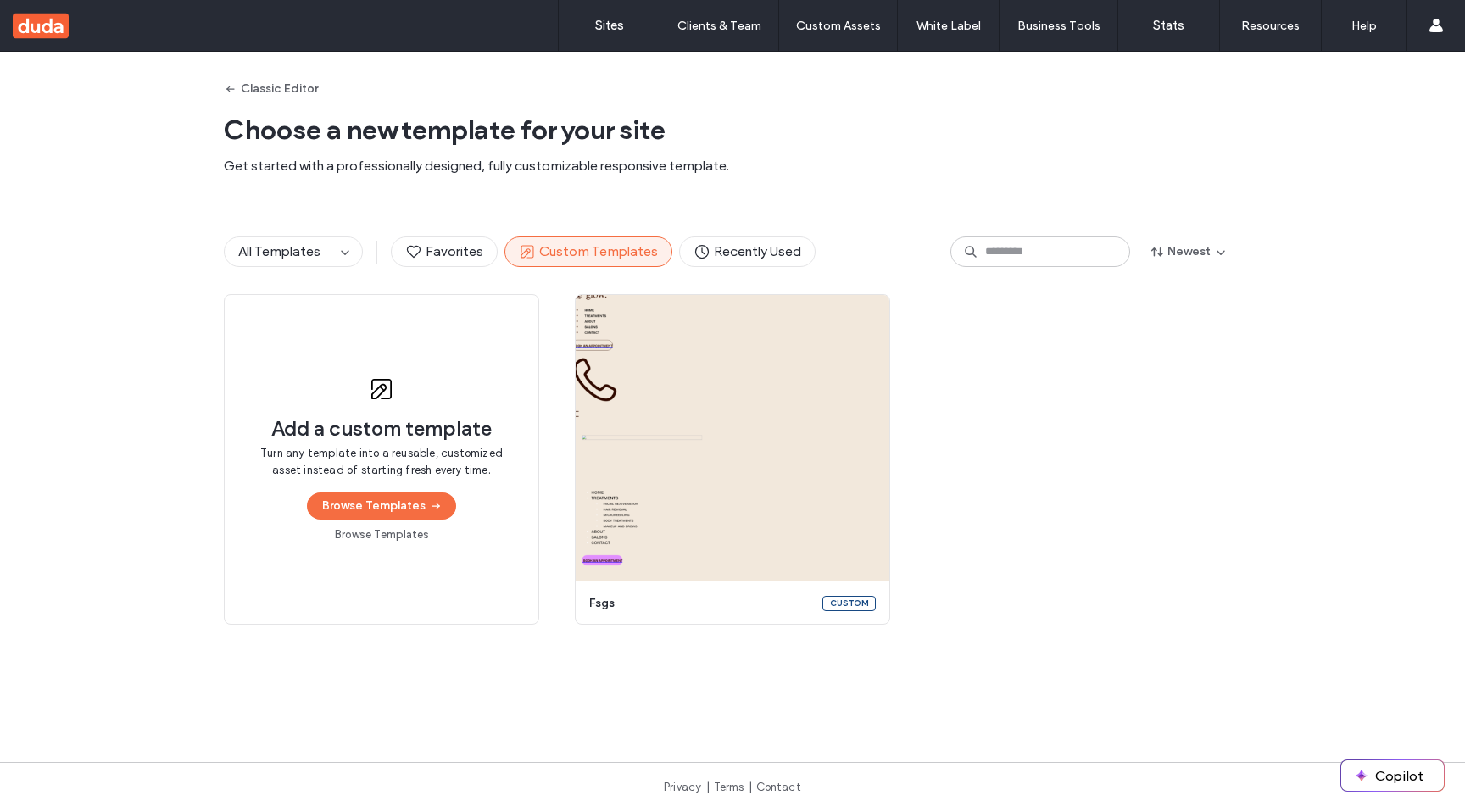 click on "Browse Templates" at bounding box center [382, 535] 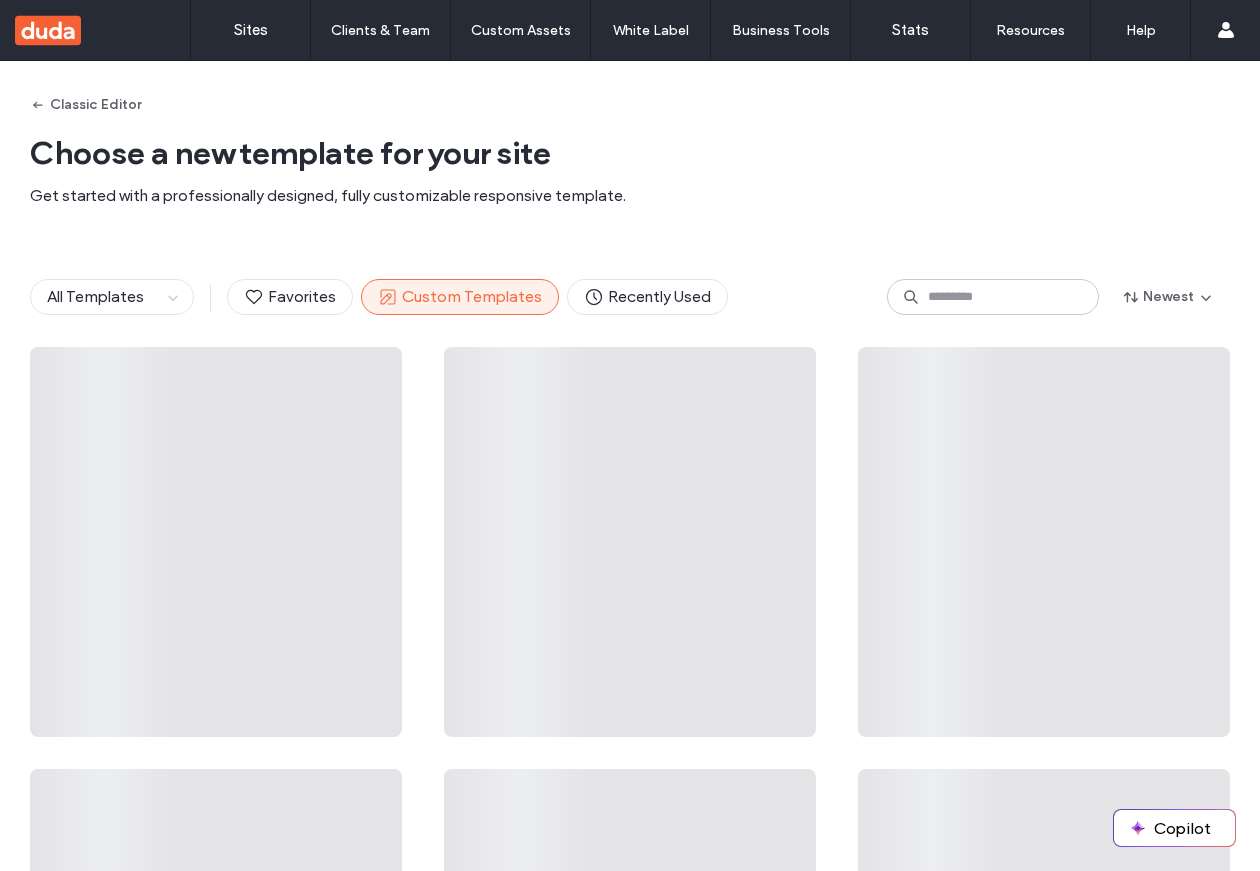 scroll, scrollTop: 0, scrollLeft: 0, axis: both 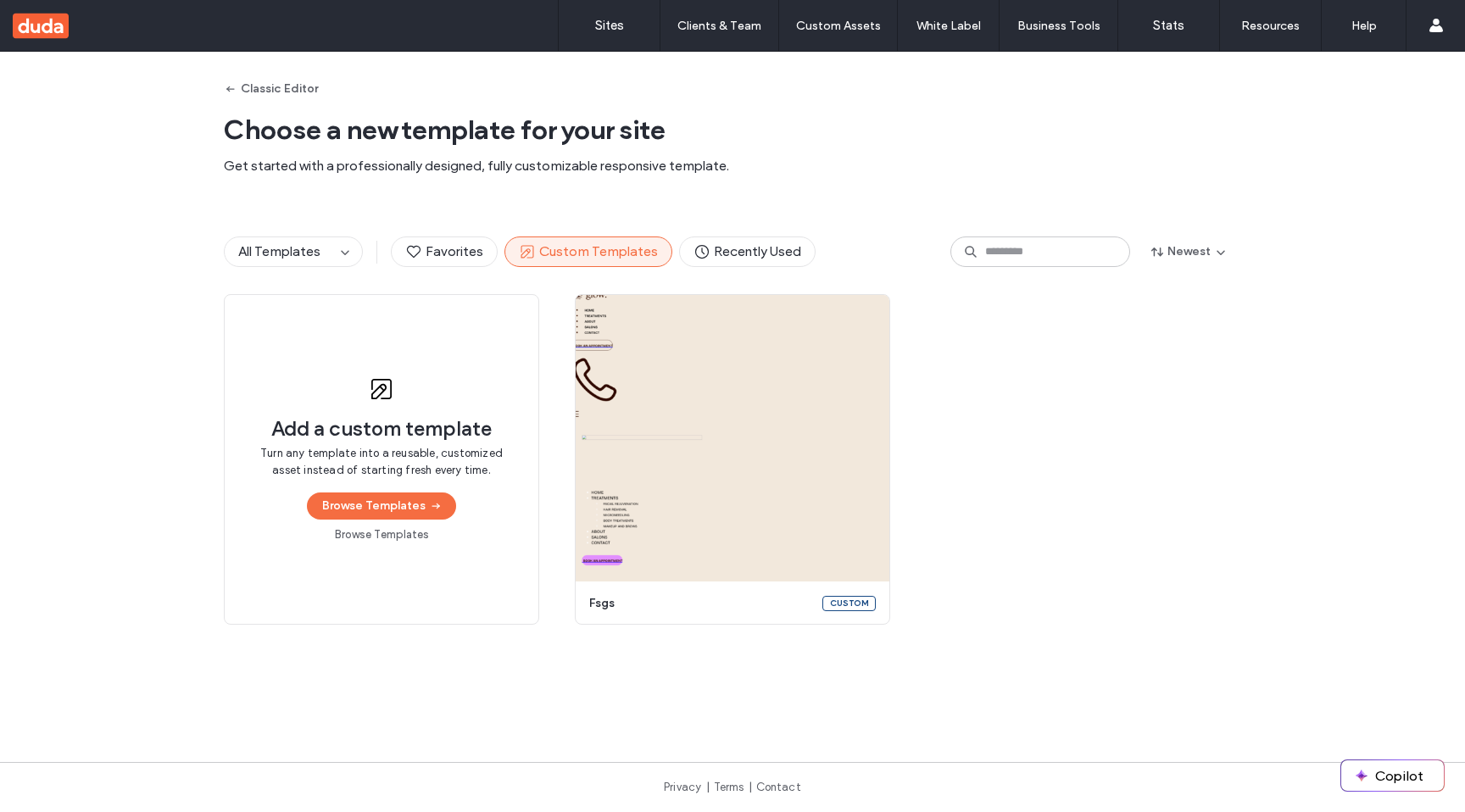 click on "Browse Templates" at bounding box center (382, 535) 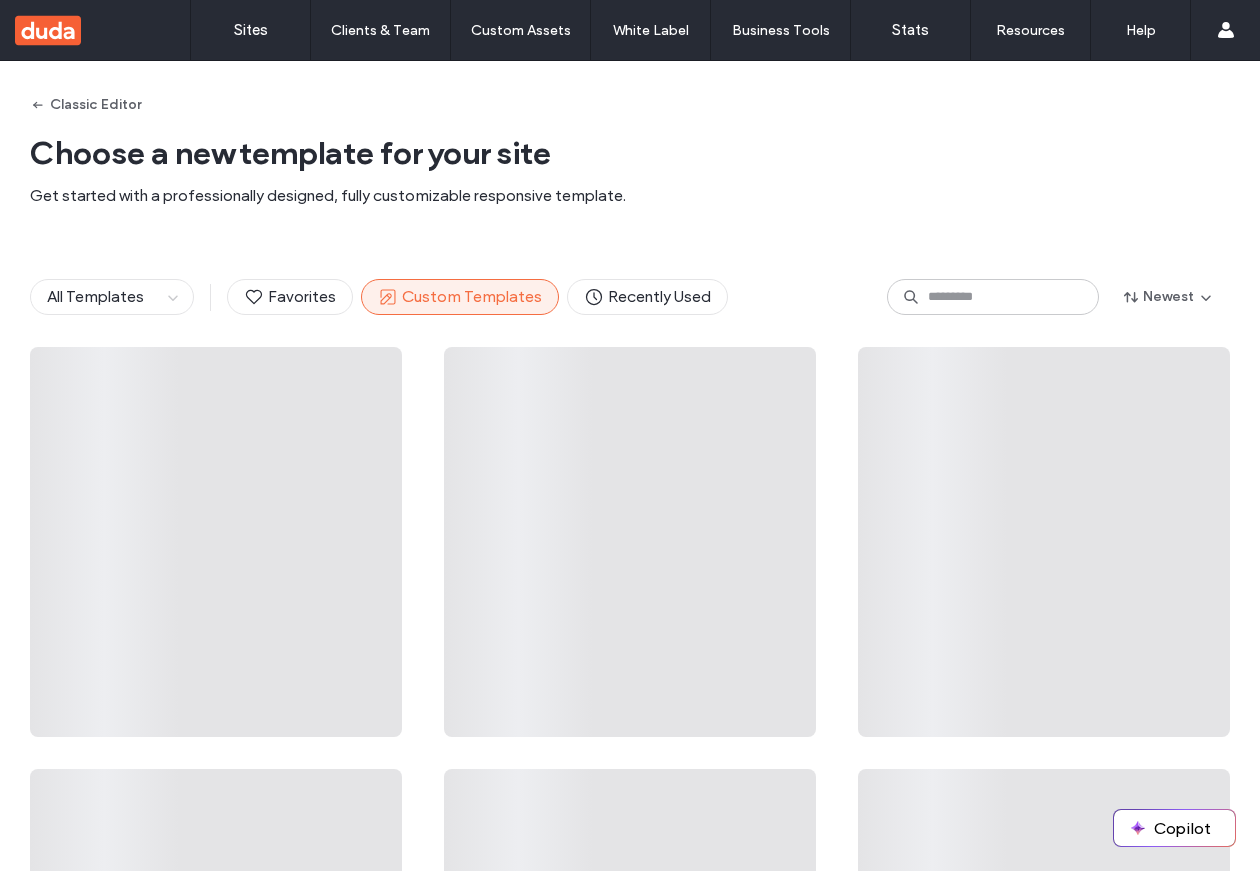 scroll, scrollTop: 0, scrollLeft: 0, axis: both 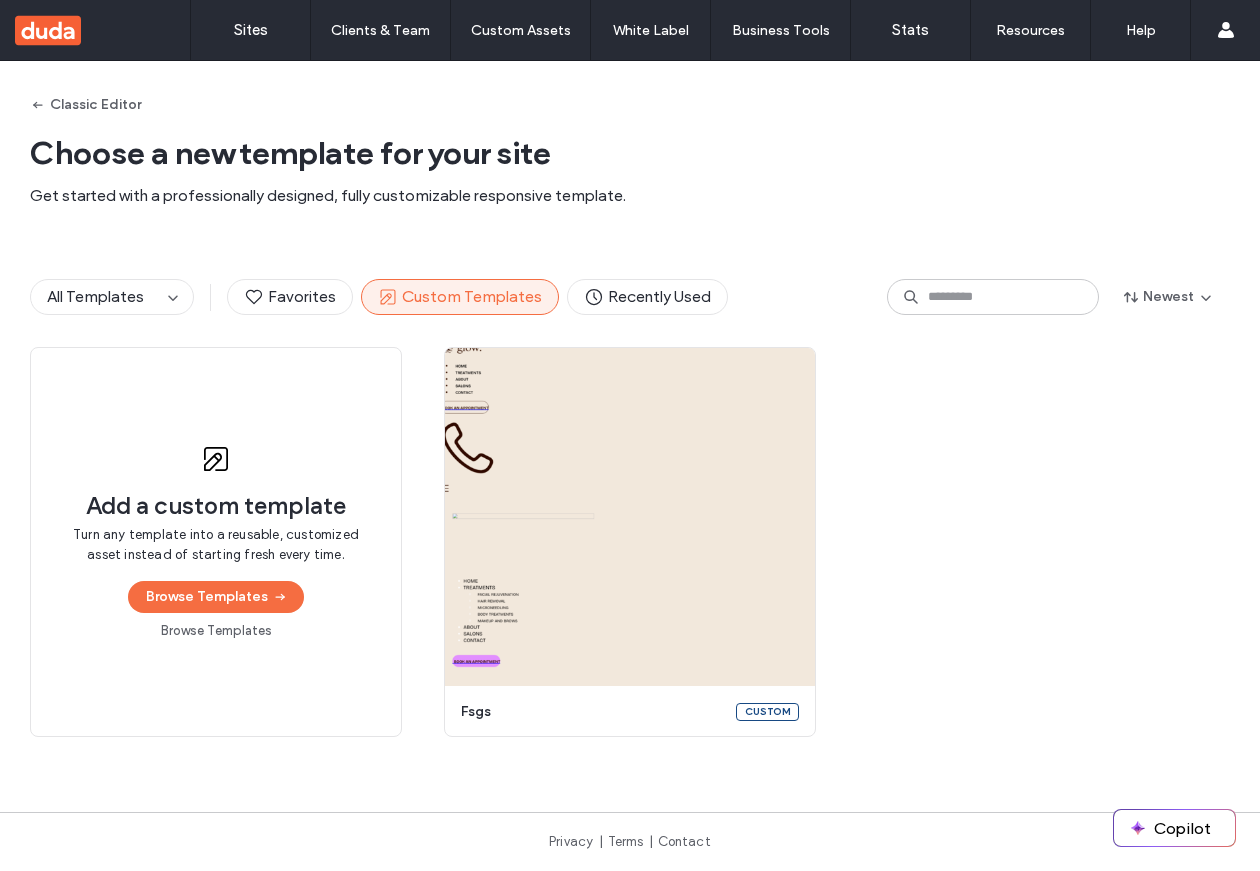 click on "Browse Templates" at bounding box center (216, 631) 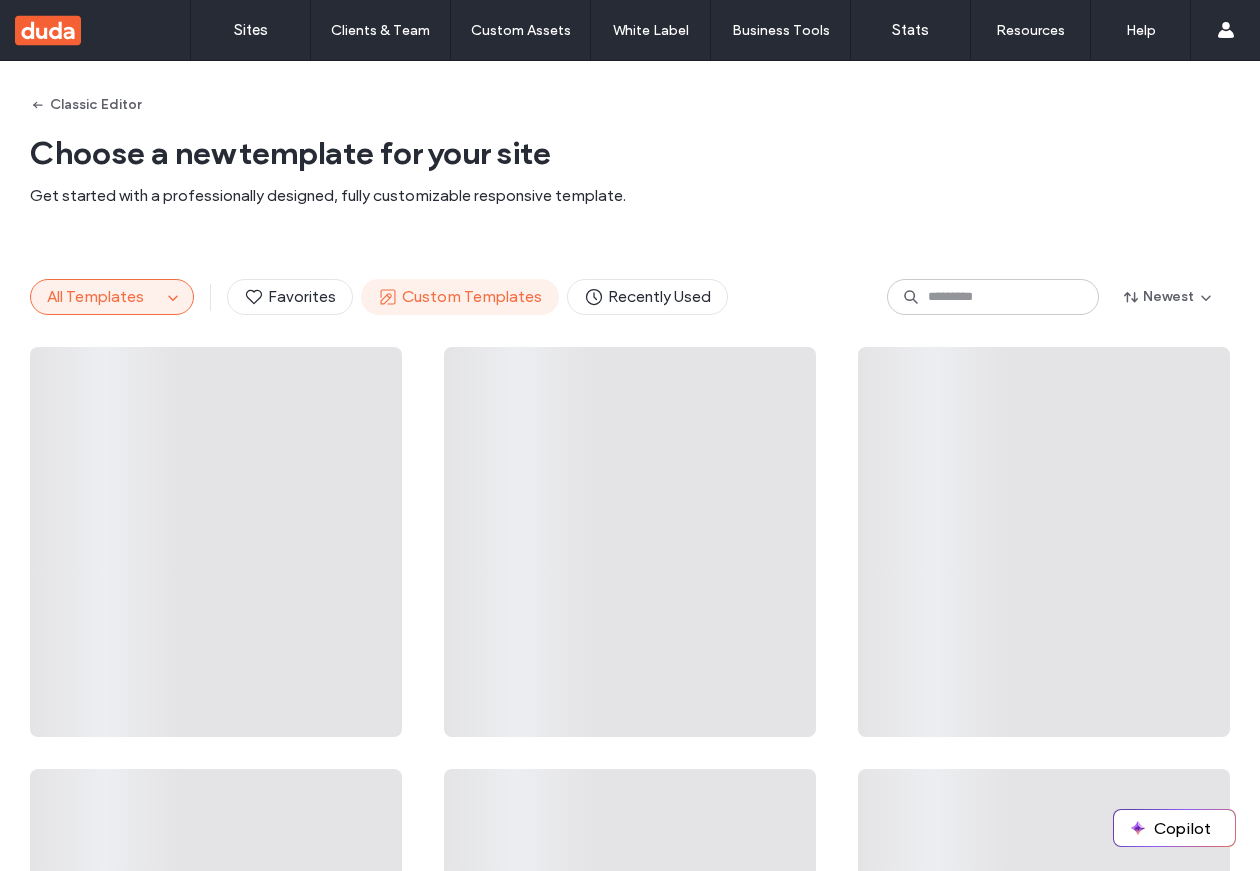 scroll, scrollTop: 0, scrollLeft: 0, axis: both 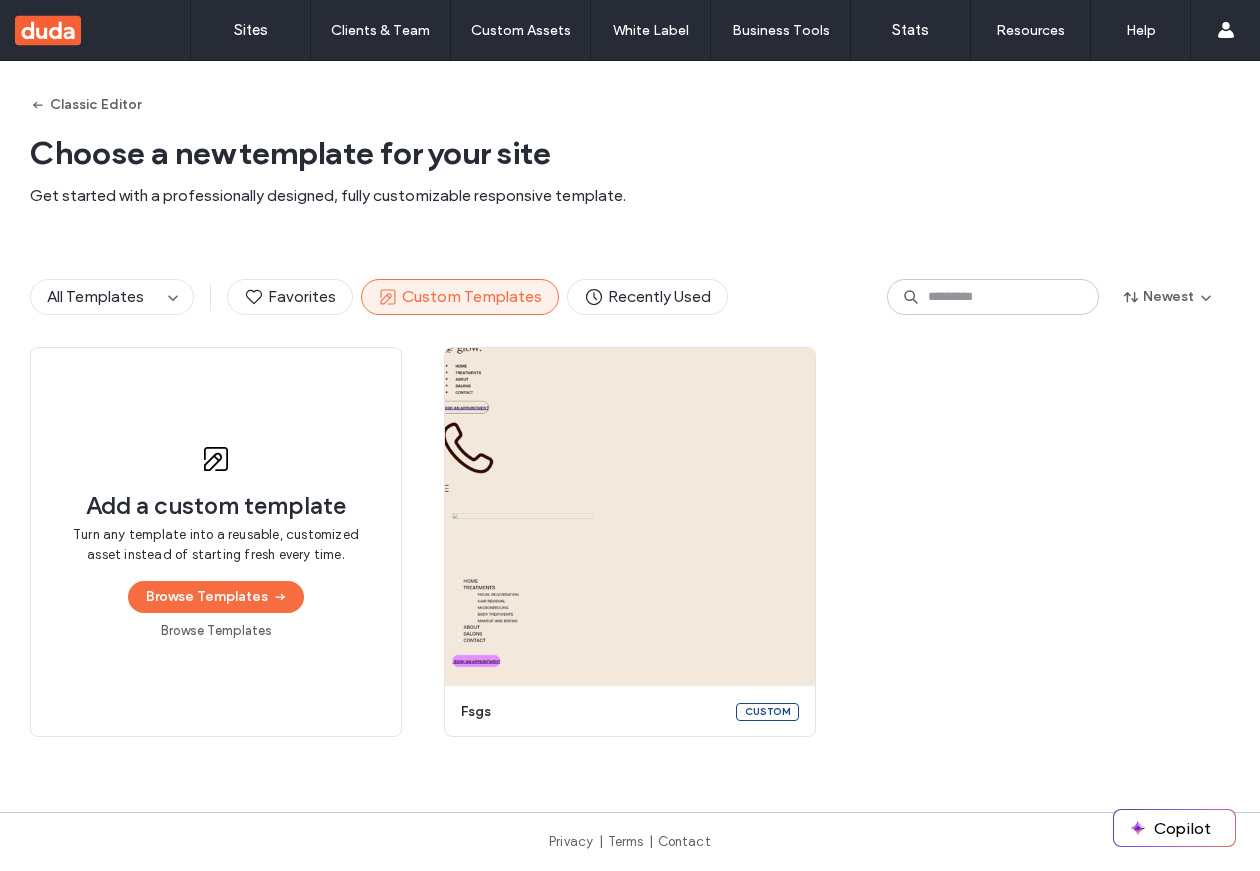 click on "Browse Templates" at bounding box center (216, 631) 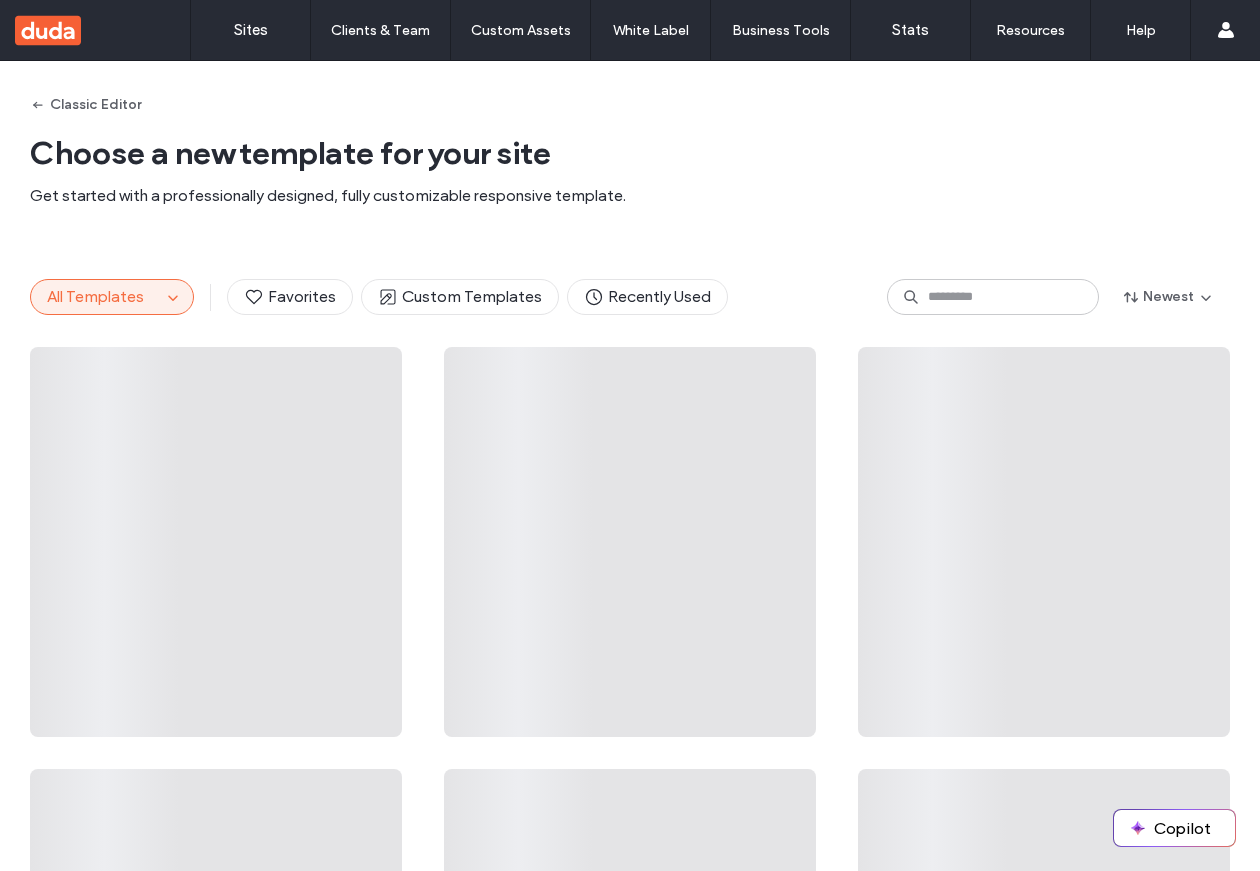 scroll, scrollTop: 0, scrollLeft: 0, axis: both 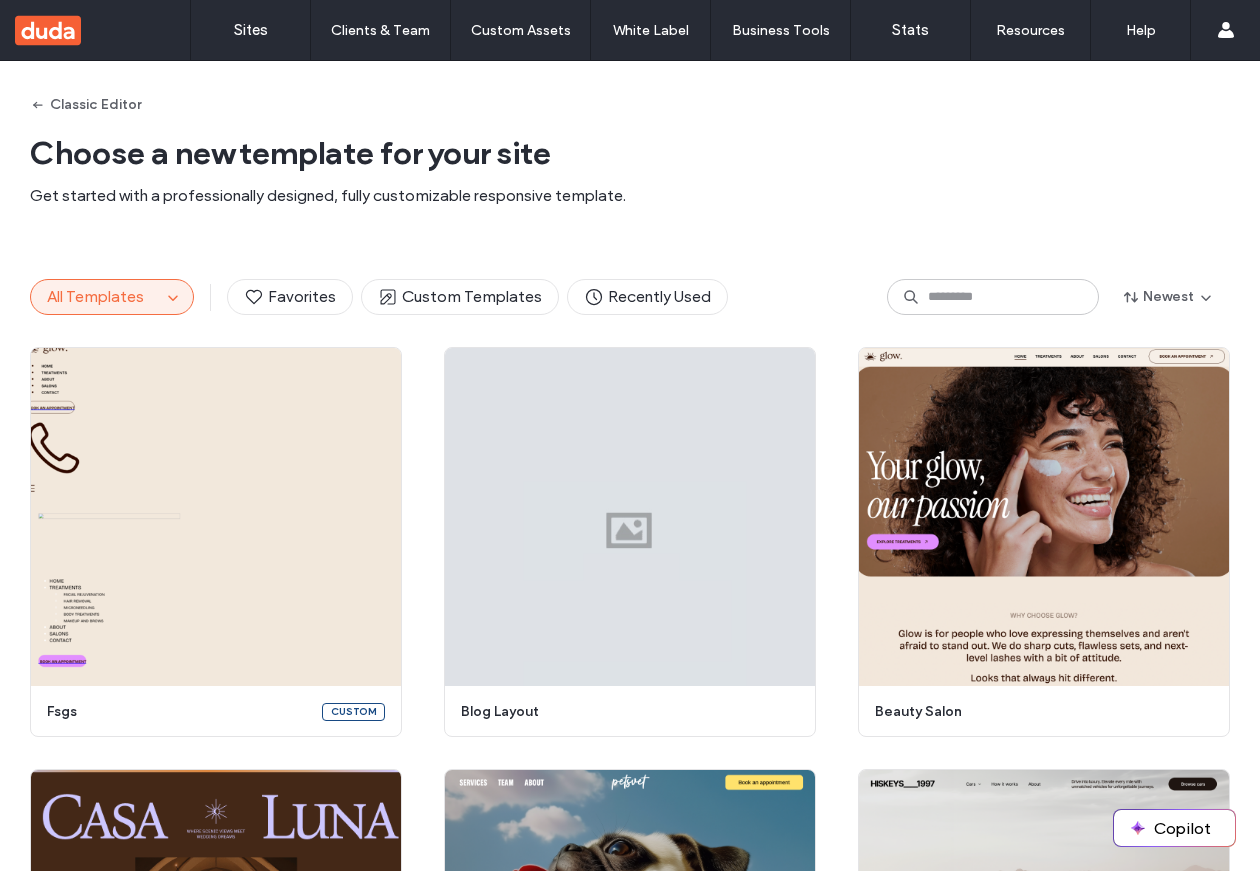 click on "All Templates Favorites Custom Templates Recently Used Newest" at bounding box center [630, 297] 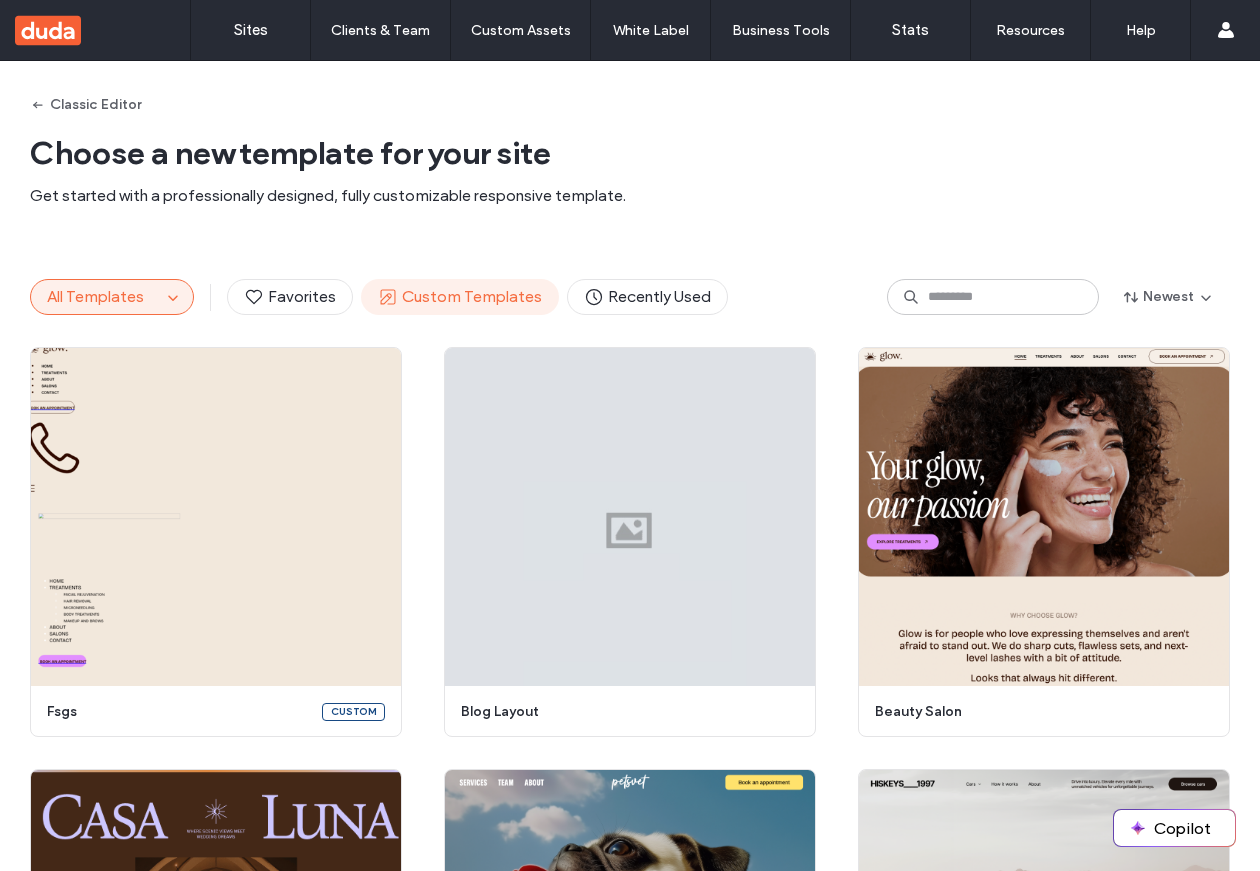 click on "Custom Templates" at bounding box center (460, 297) 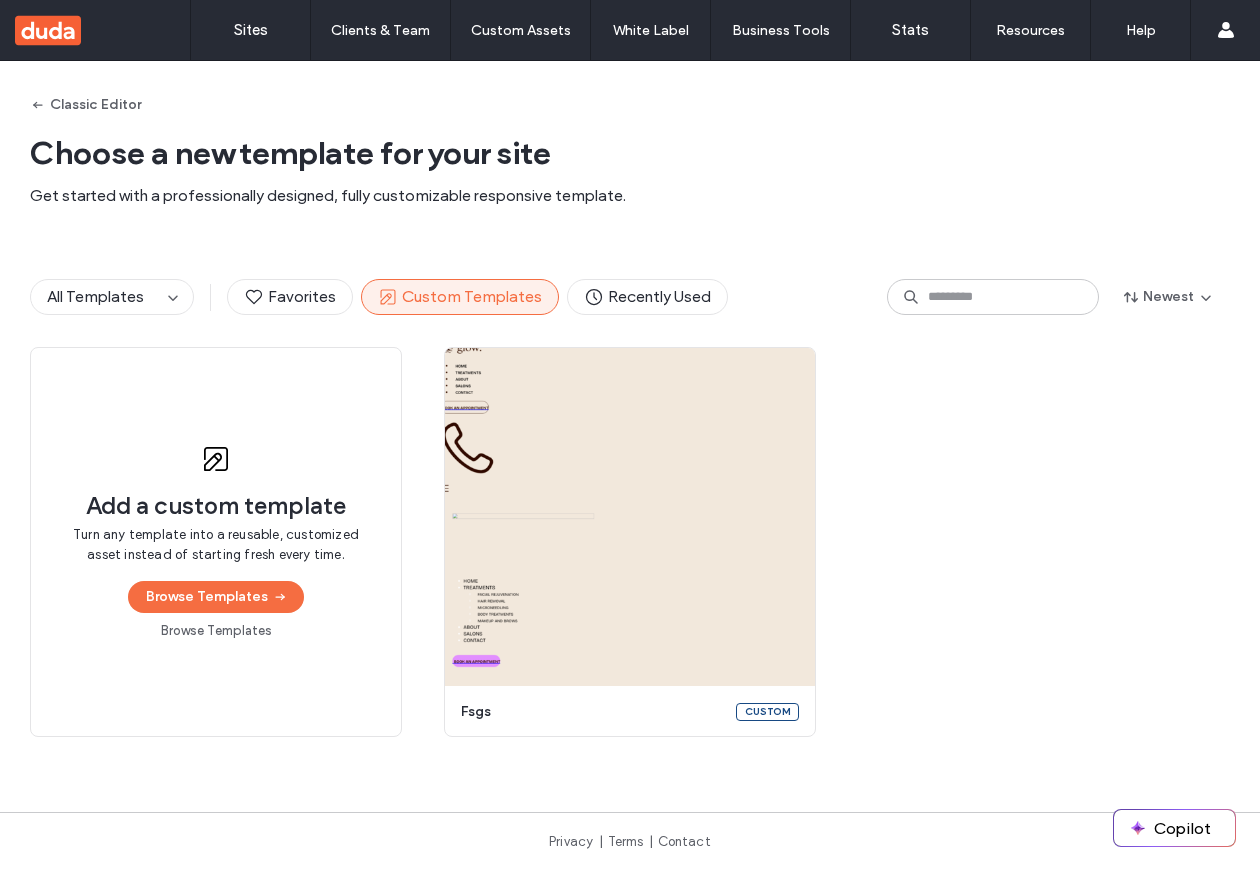click on "Browse Templates" at bounding box center (216, 631) 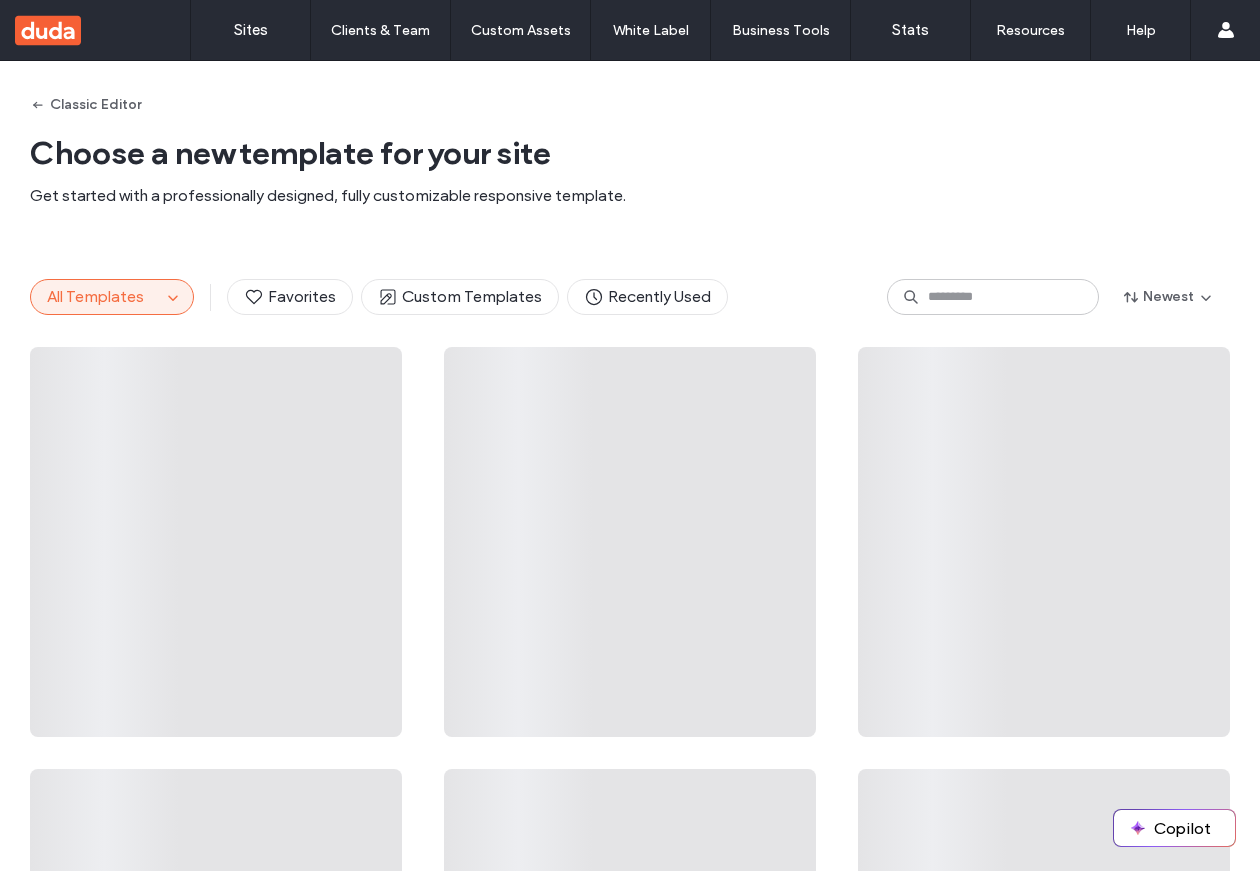 scroll, scrollTop: 0, scrollLeft: 0, axis: both 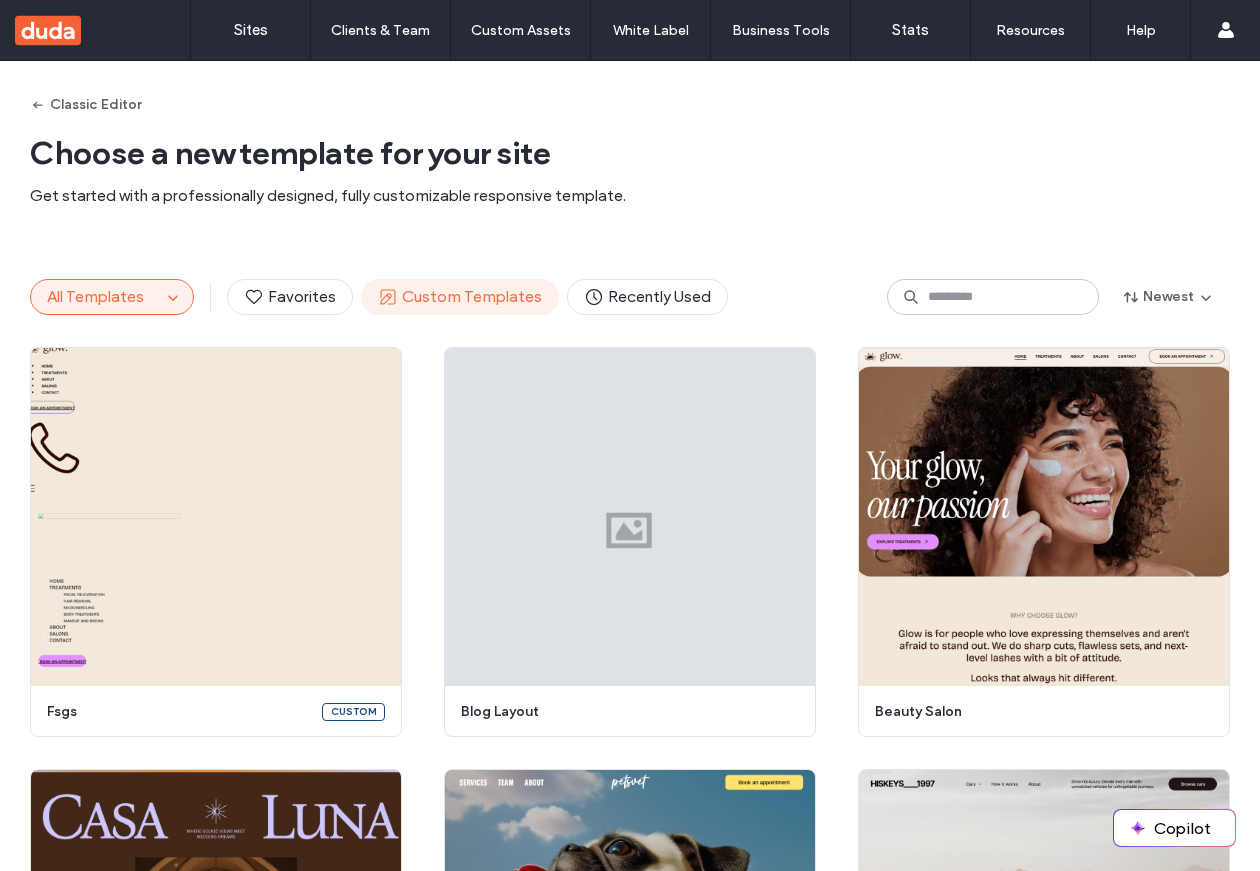 click on "Custom Templates" at bounding box center (460, 297) 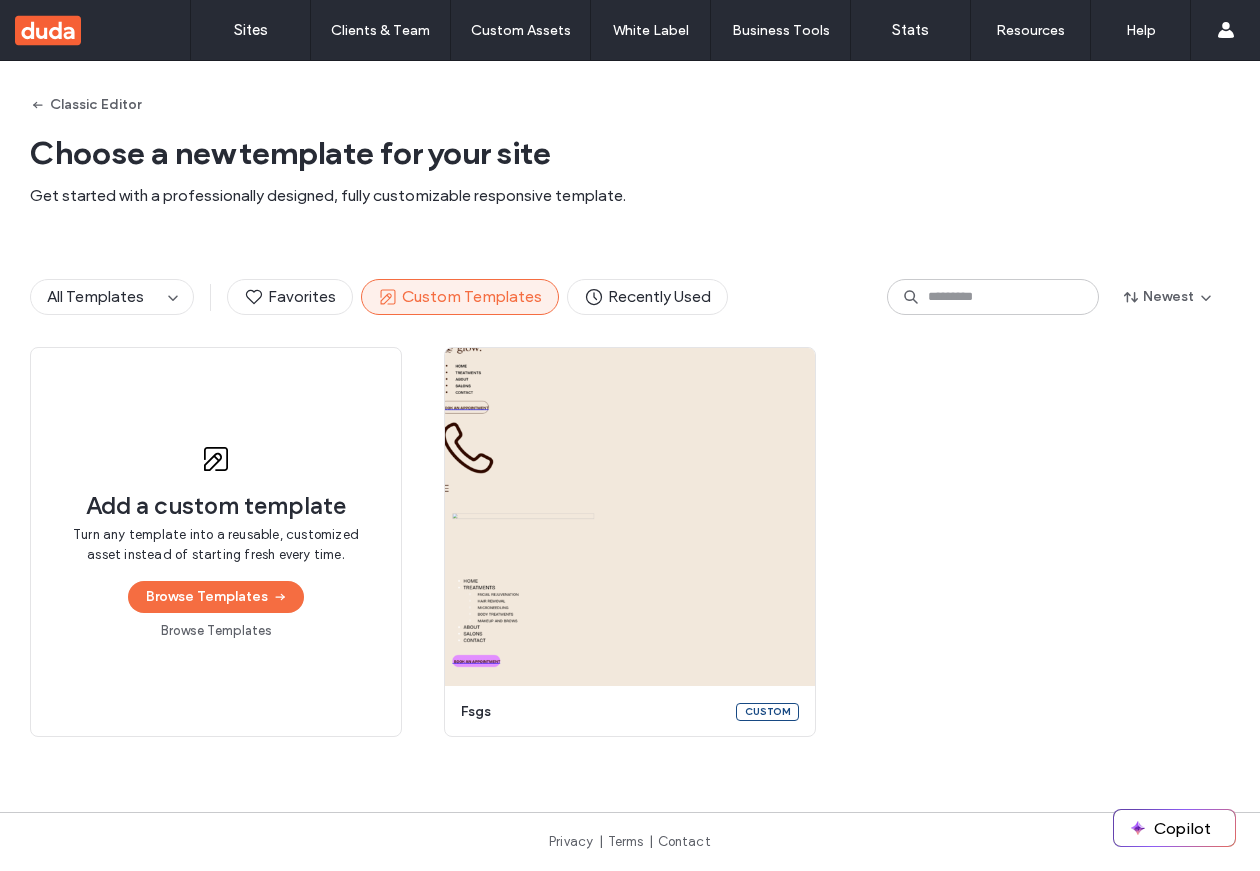 click on "Browse Templates" at bounding box center (216, 631) 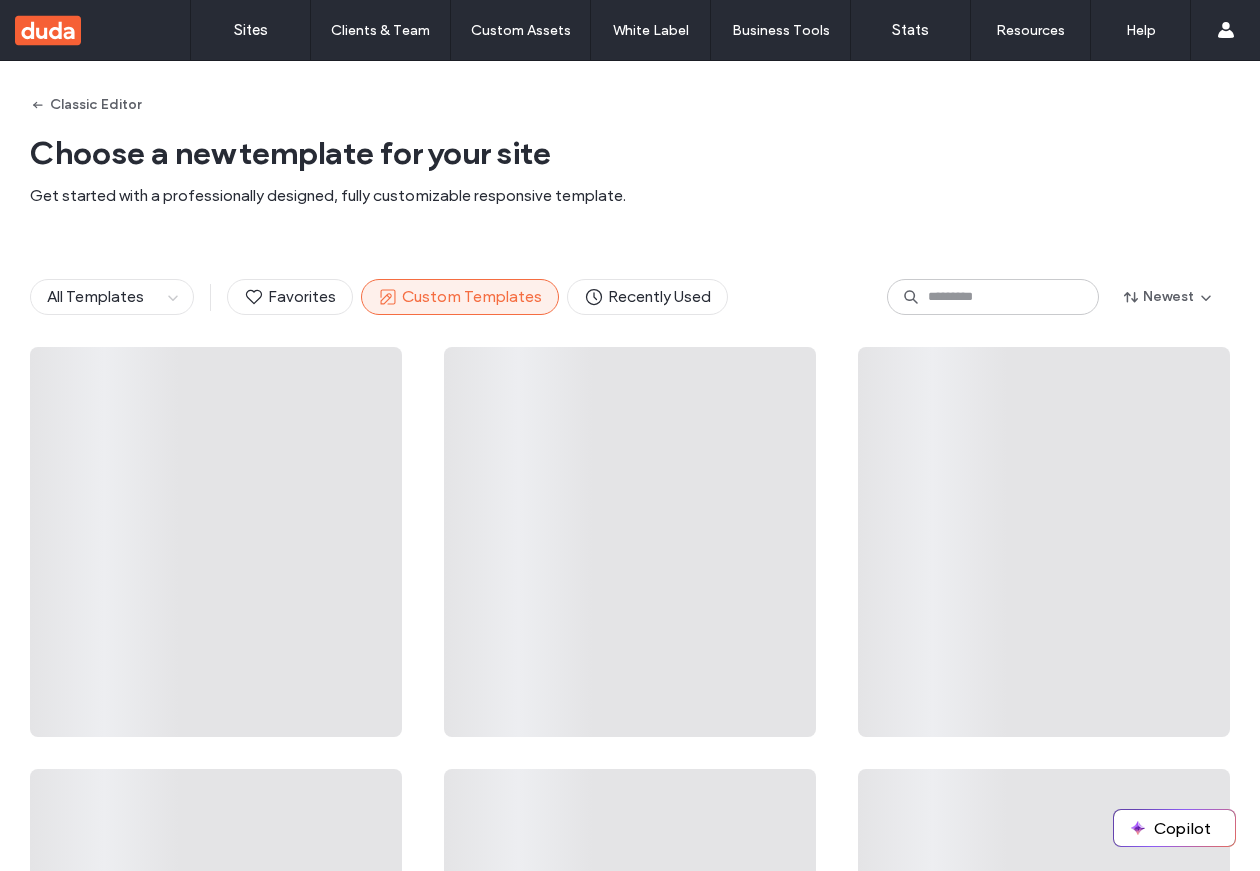 scroll, scrollTop: 0, scrollLeft: 0, axis: both 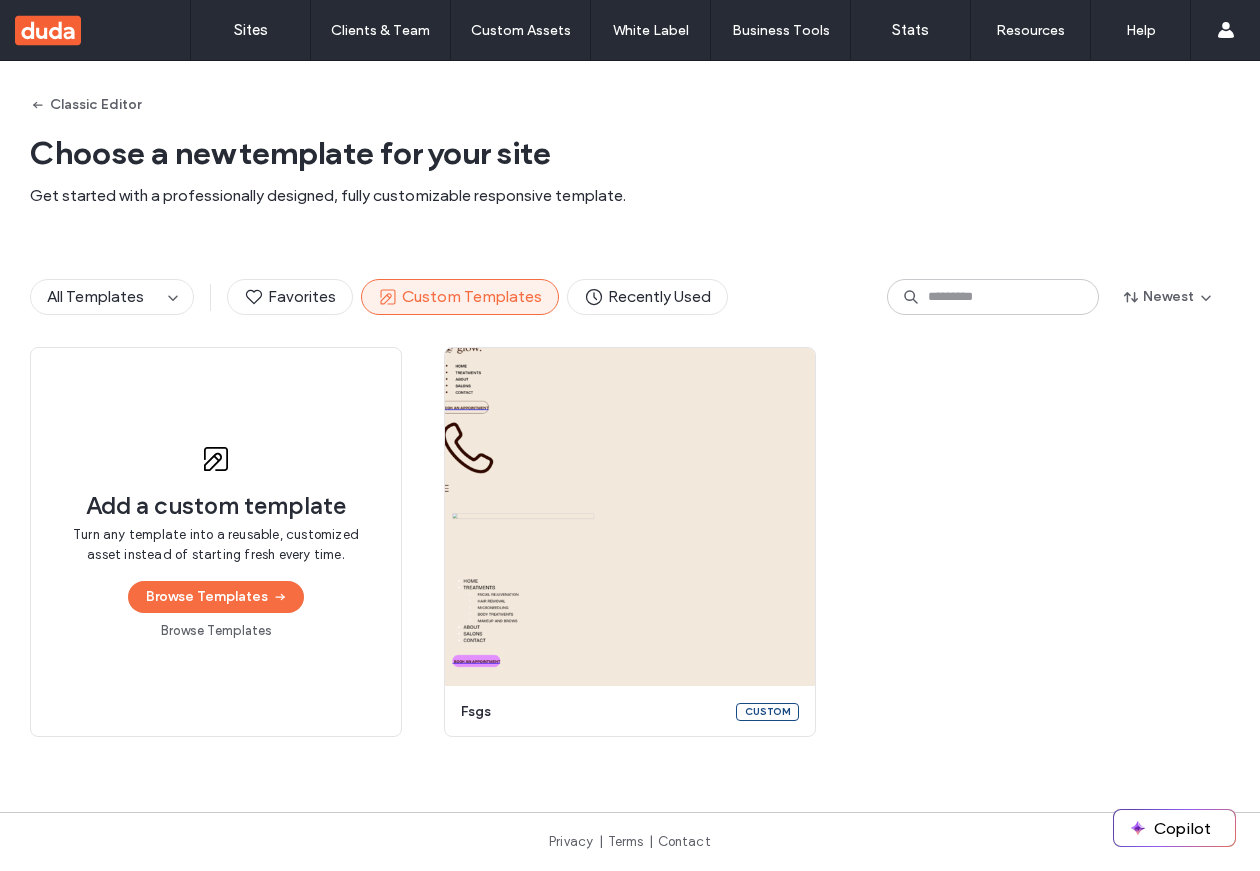 click on "Add a custom template Turn any template into a reusable, customized asset instead of starting fresh every time. Browse Templates Browse Templates" at bounding box center [216, 542] 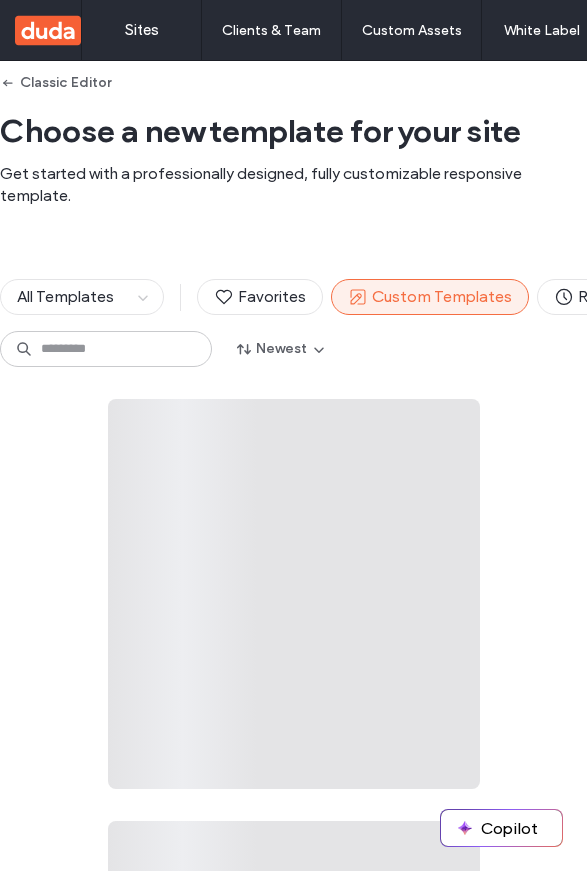 scroll, scrollTop: 0, scrollLeft: 0, axis: both 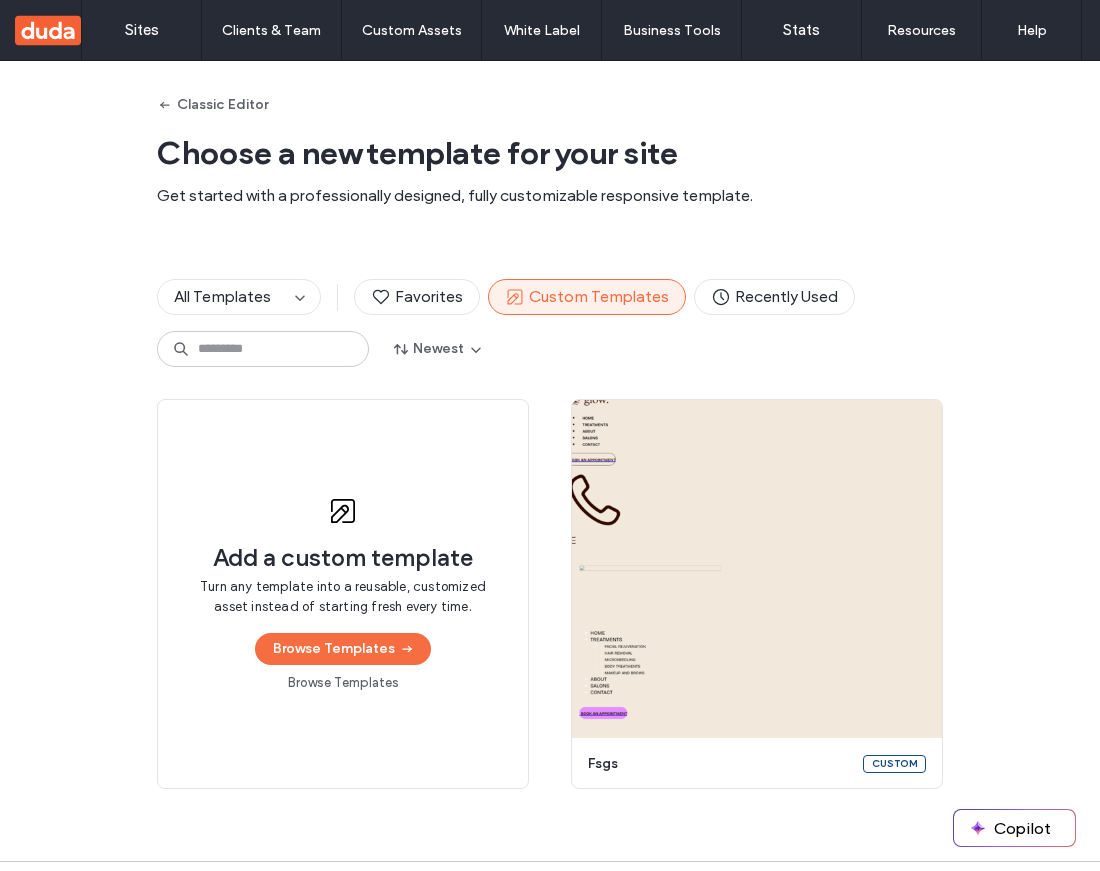 click on "Browse Templates" at bounding box center (343, 683) 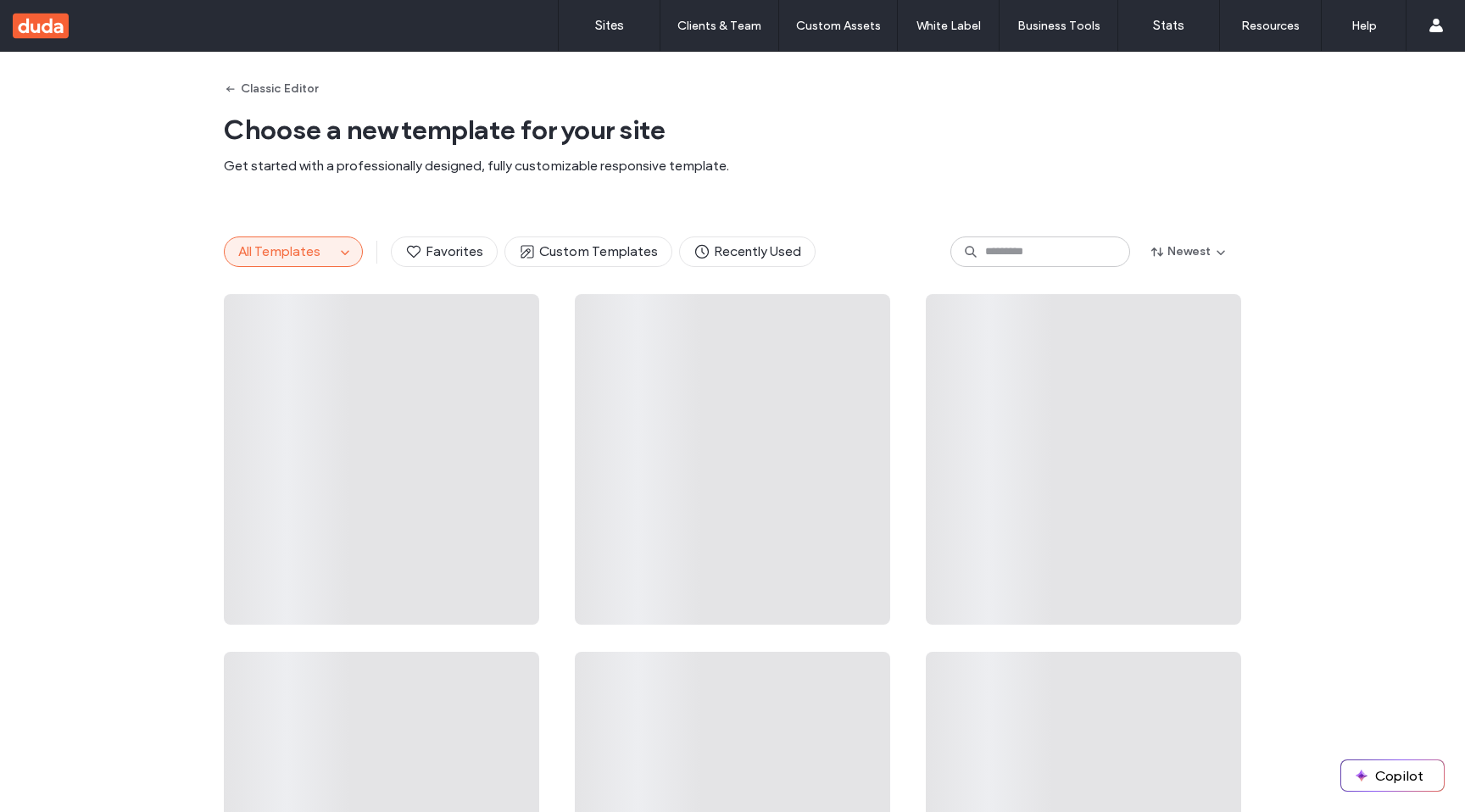 scroll, scrollTop: 0, scrollLeft: 0, axis: both 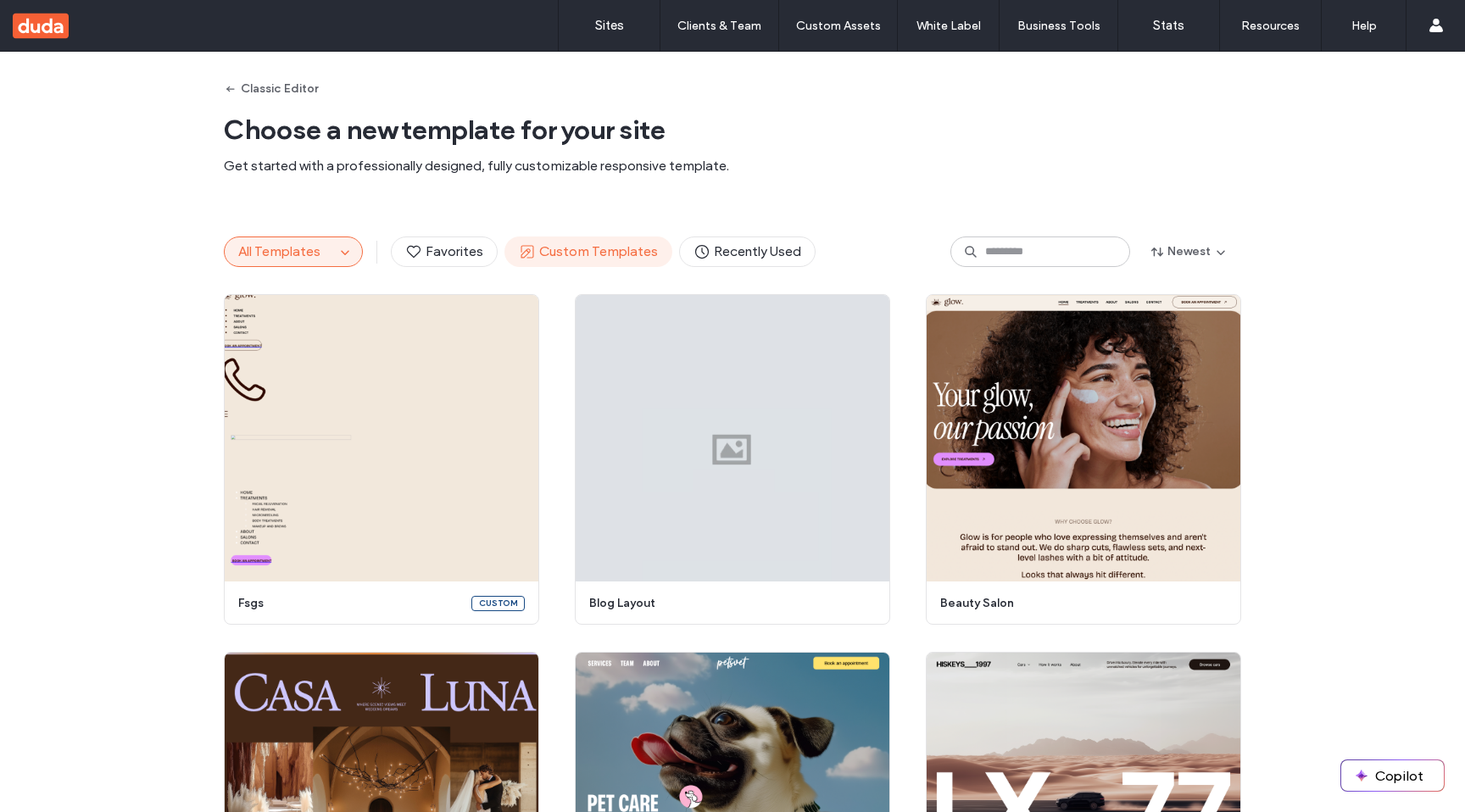click on "Custom Templates" at bounding box center [588, 252] 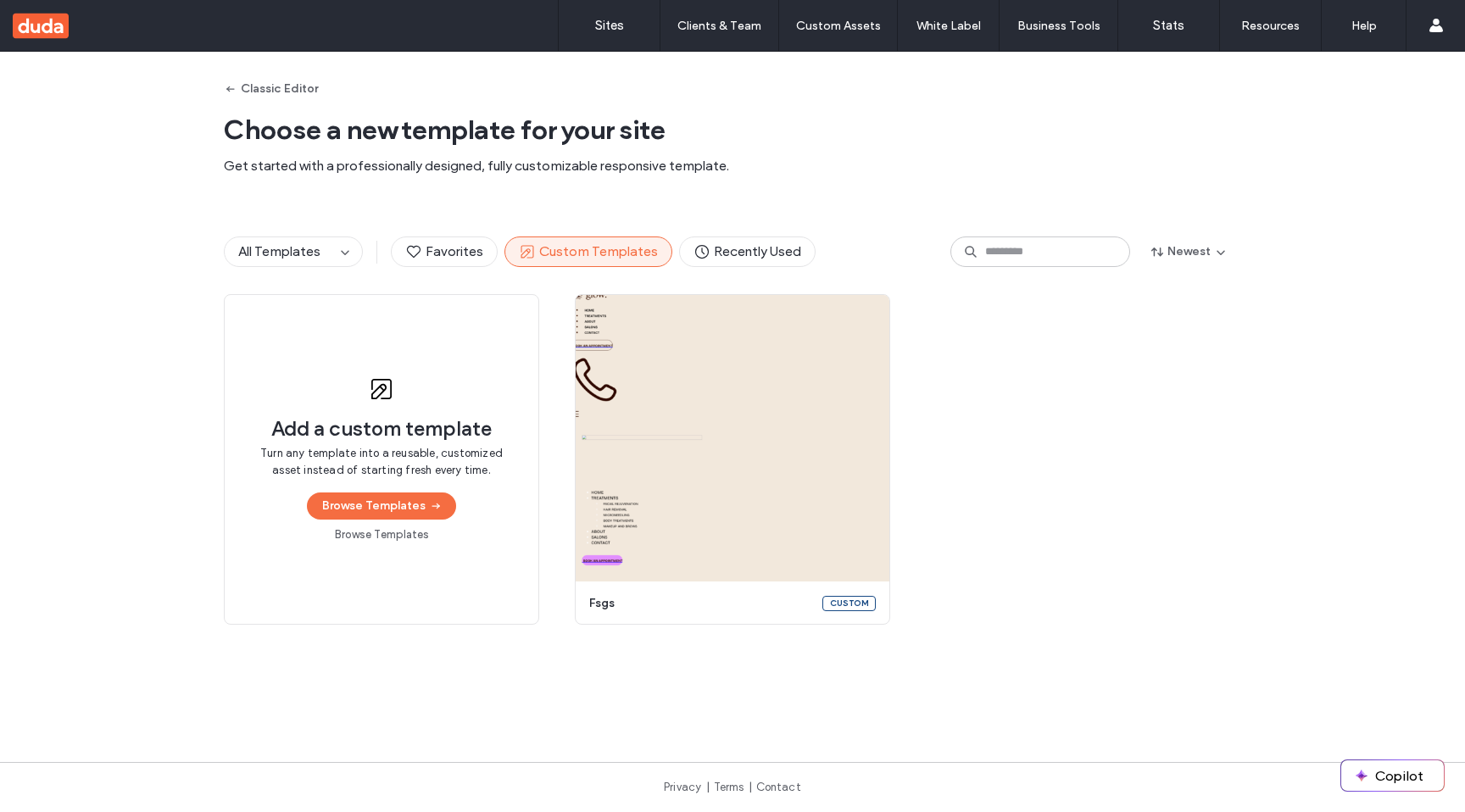 click on "Browse Templates" at bounding box center [382, 535] 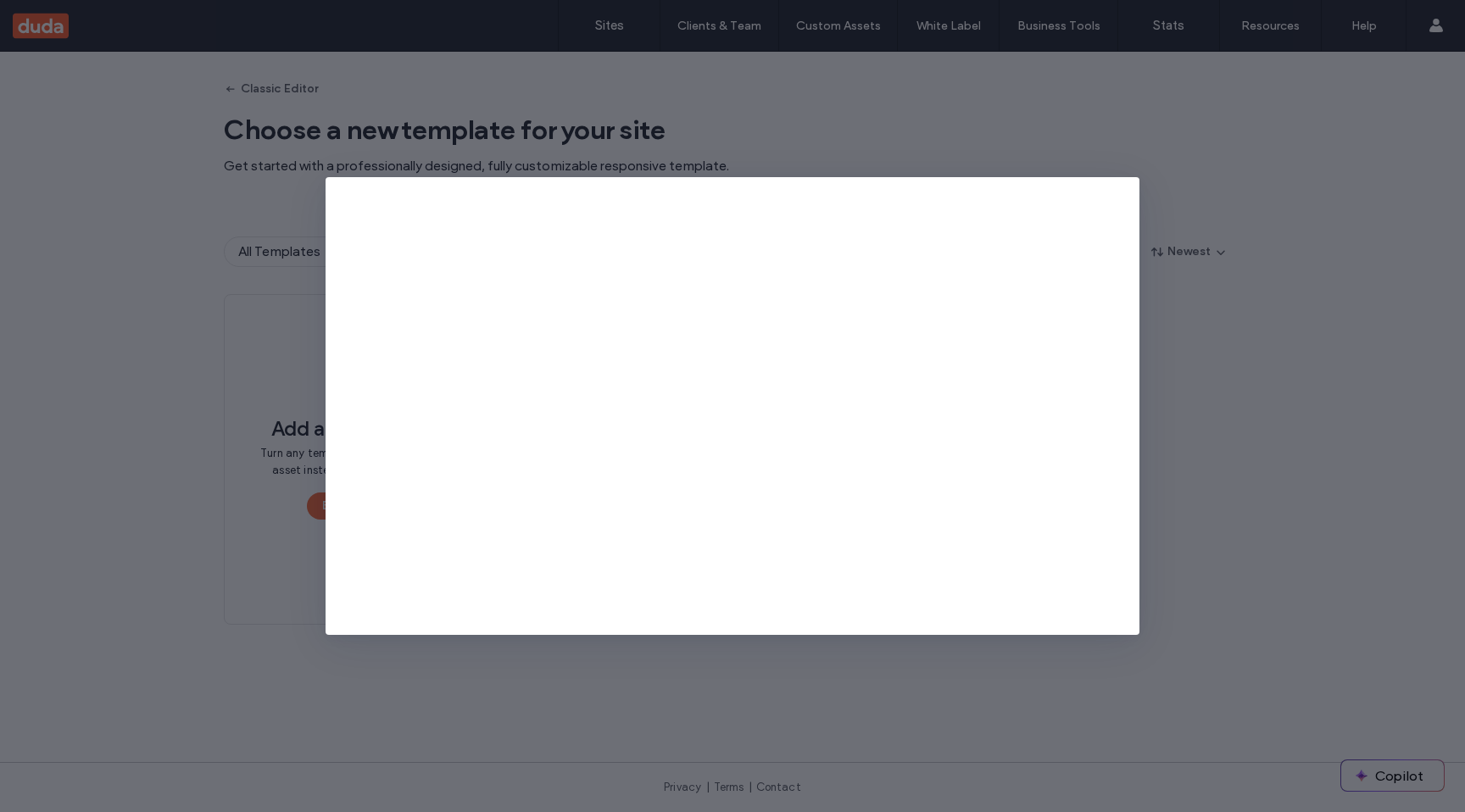 click at bounding box center [732, 406] 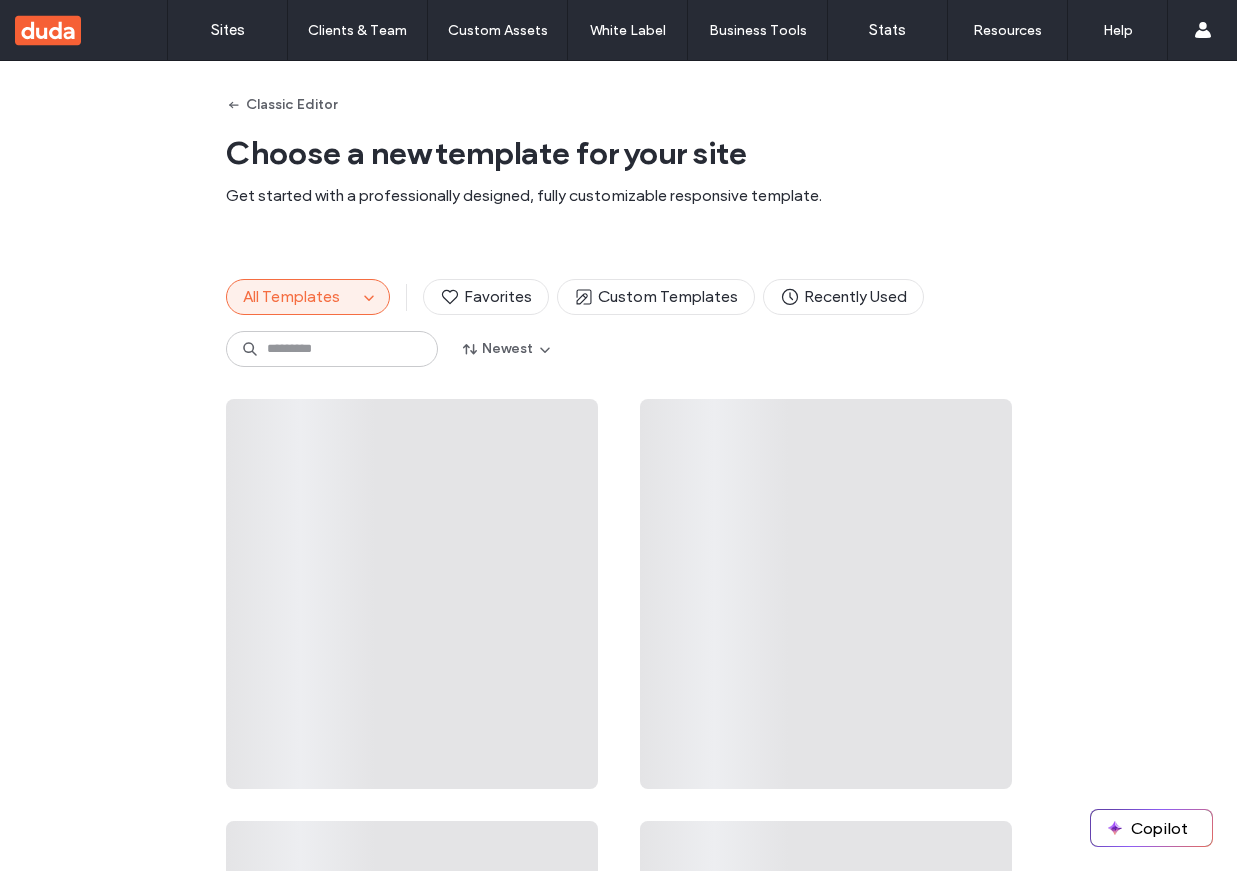 scroll, scrollTop: 0, scrollLeft: 0, axis: both 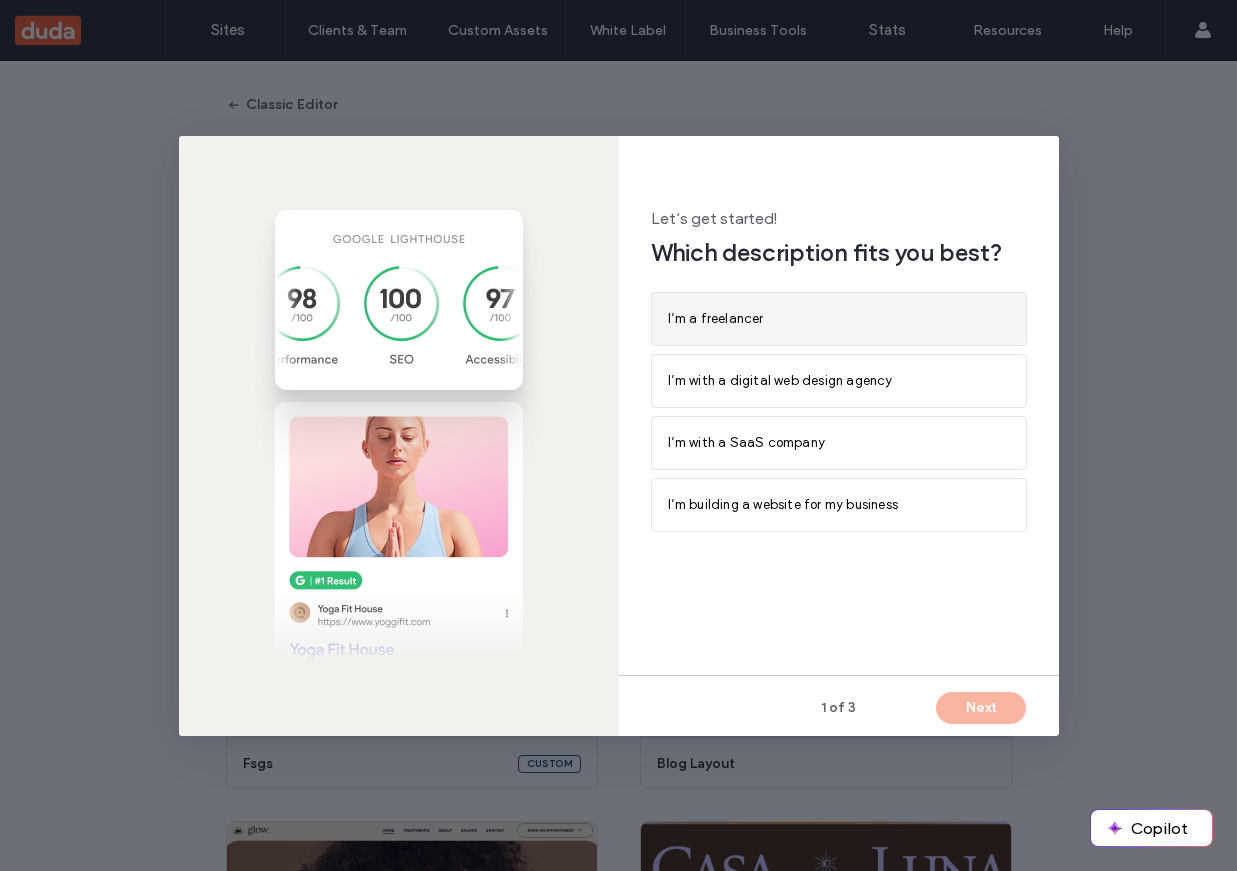 click on "I’m a freelancer" at bounding box center [839, 319] 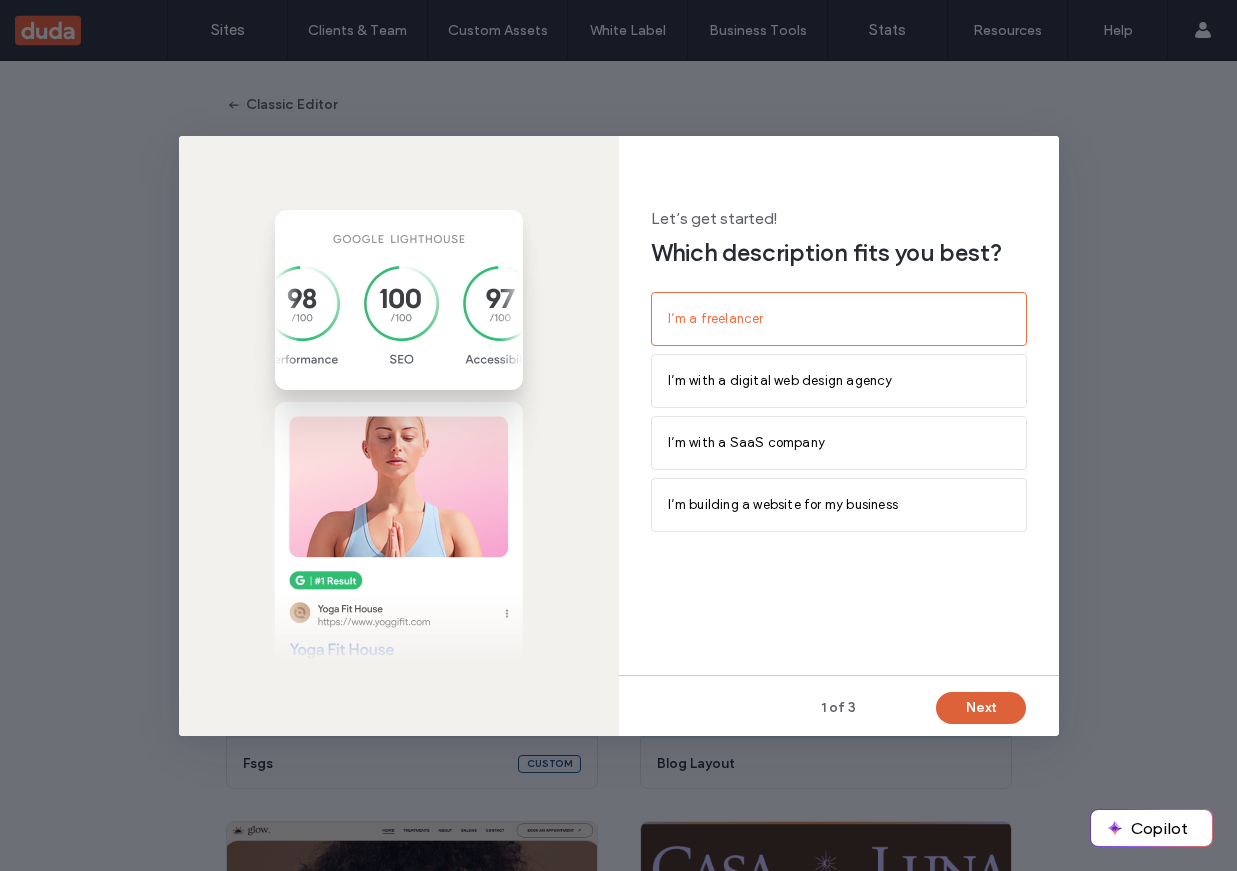 click on "Next" at bounding box center [981, 708] 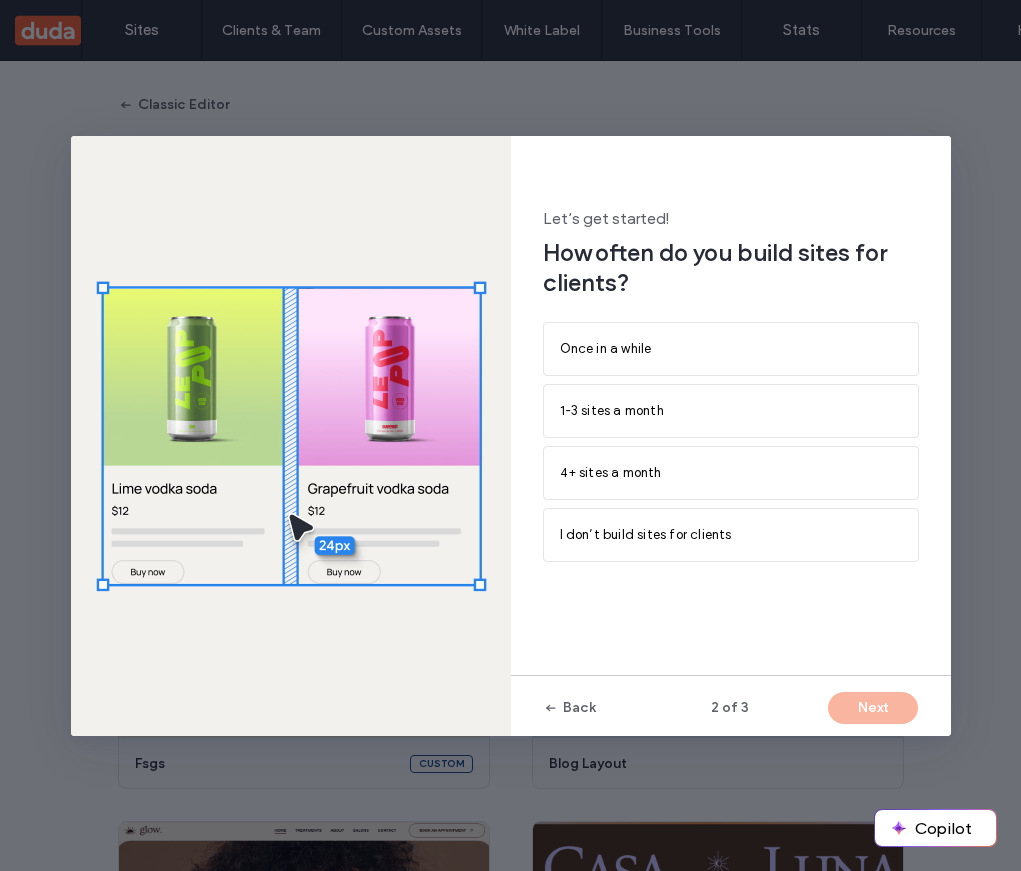 click on "Once in a while 1-3 sites a month 4+ sites a month I don’t build sites for clients" at bounding box center (731, 442) 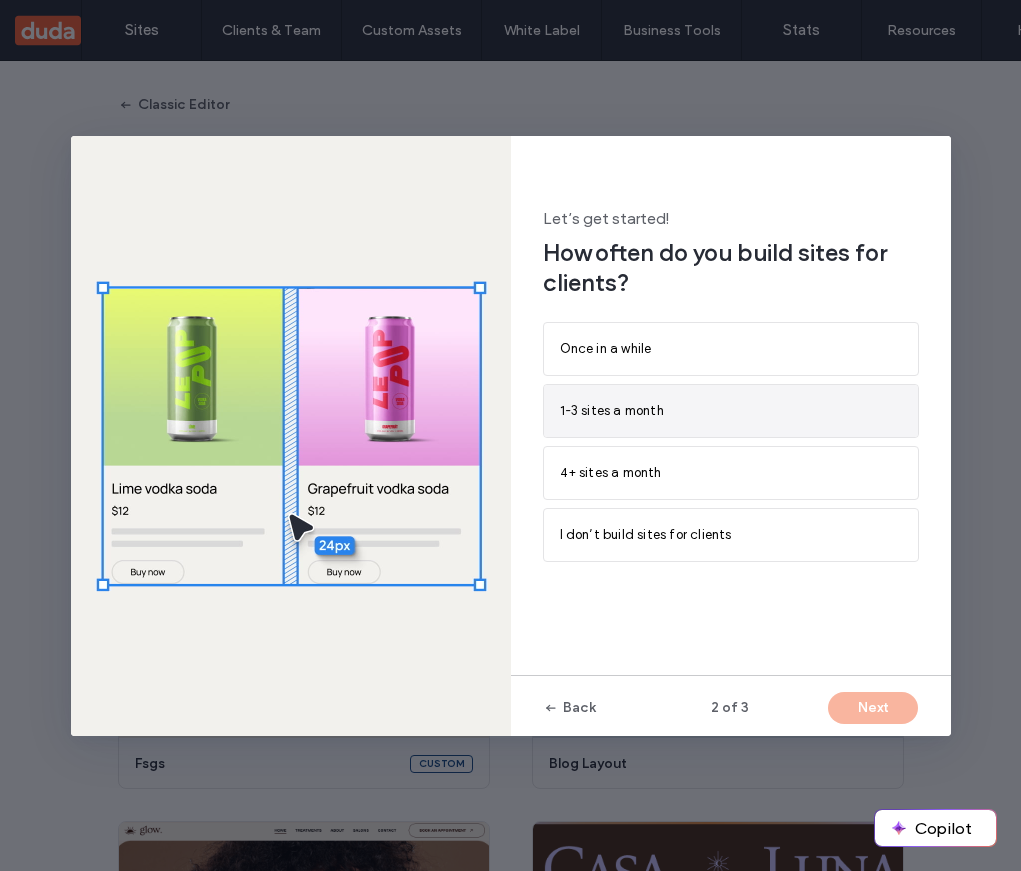 click on "1-3 sites a month" at bounding box center [731, 411] 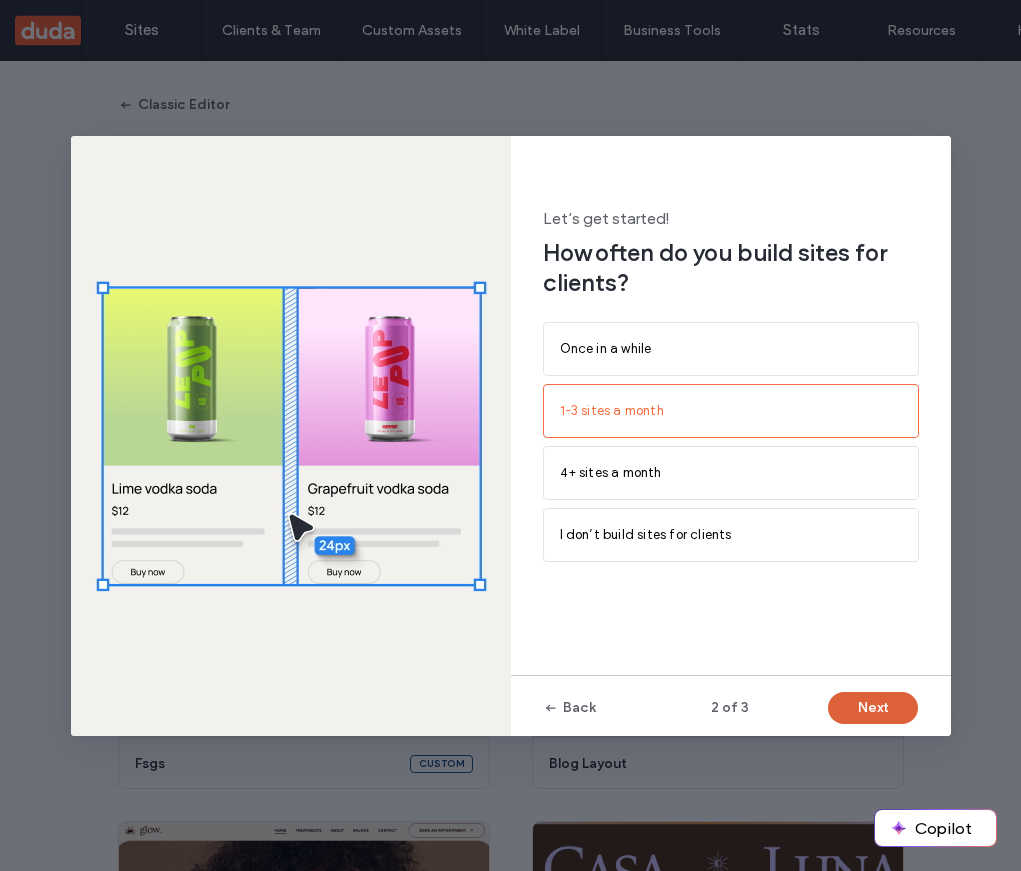 click on "Next" at bounding box center (873, 708) 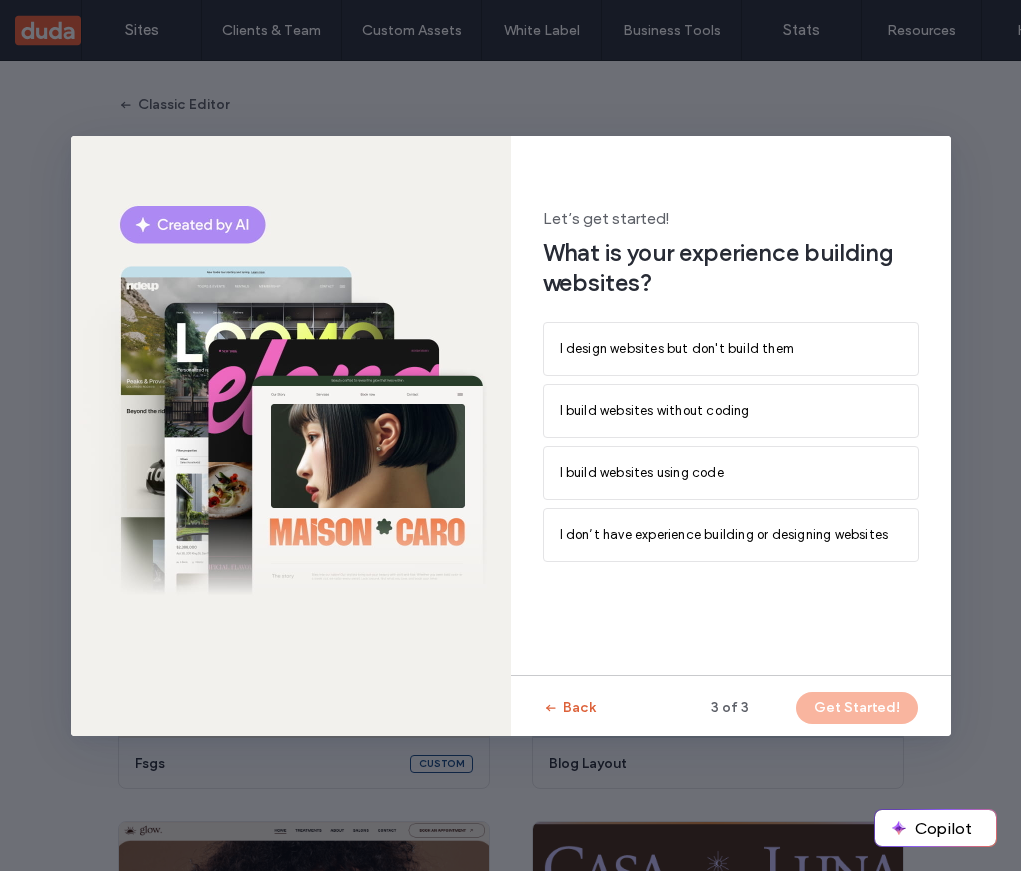 click on "Back" at bounding box center (569, 708) 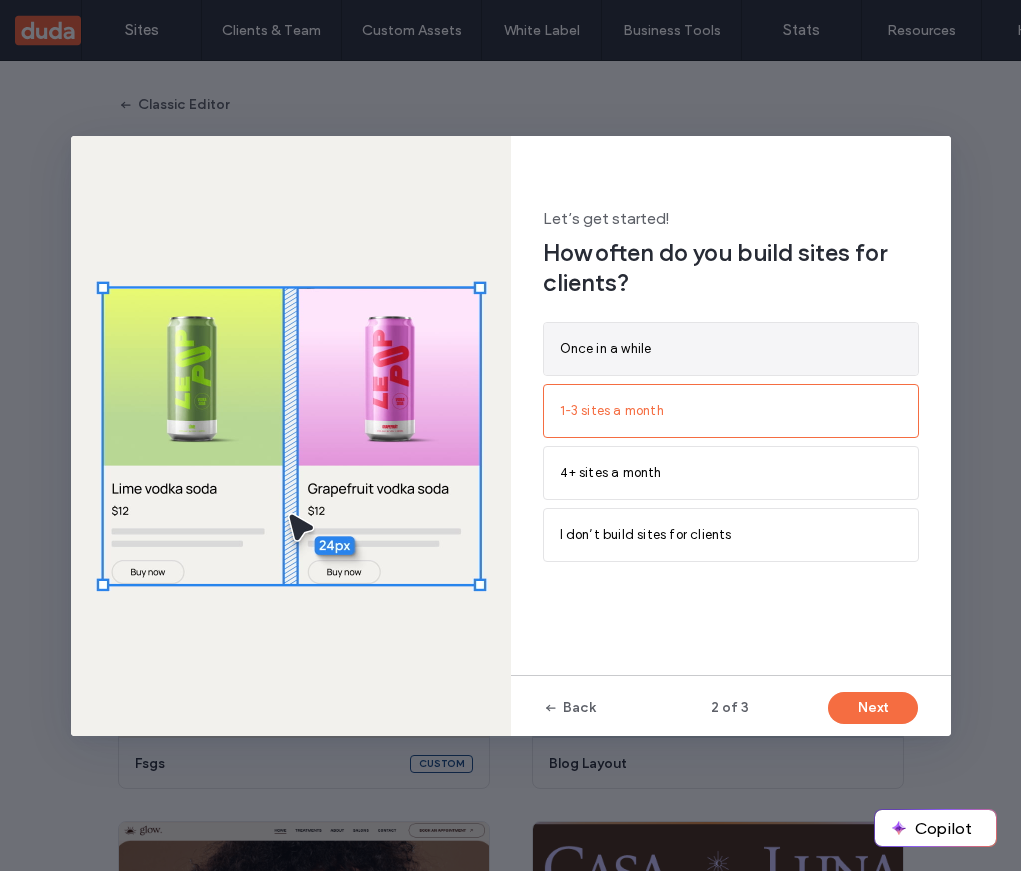 click on "Once in a while" at bounding box center [731, 349] 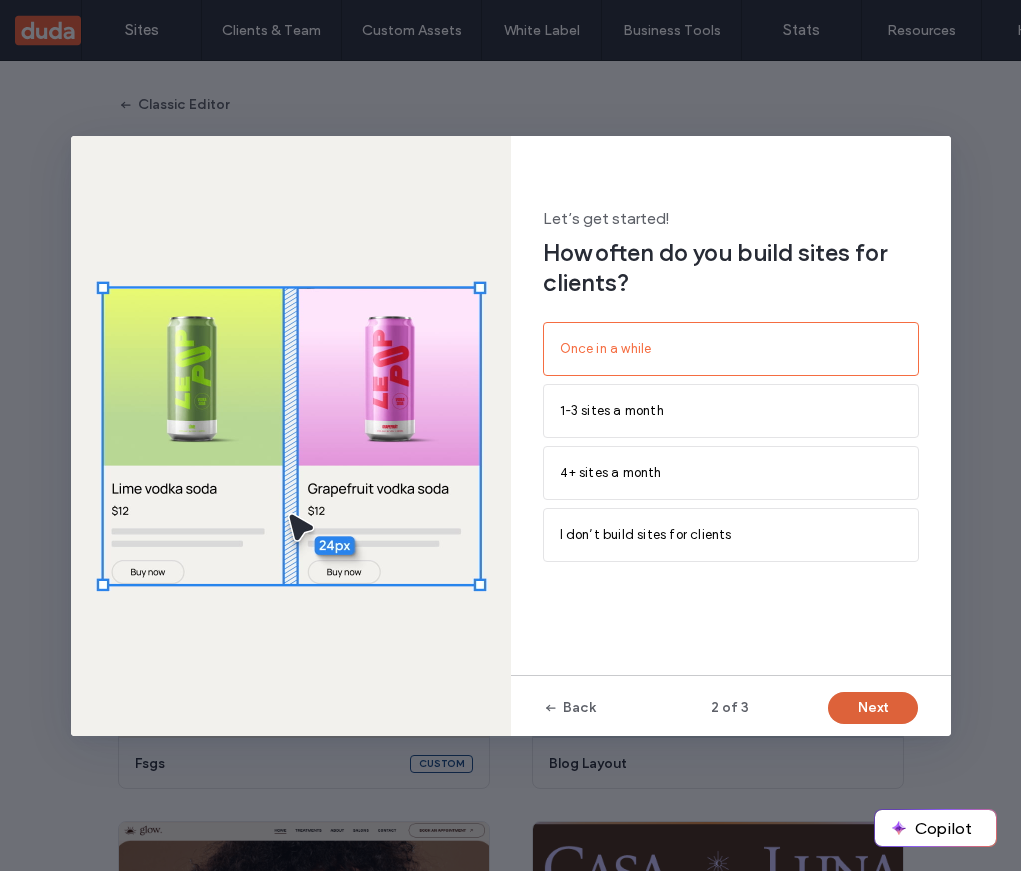click on "Next" at bounding box center [873, 708] 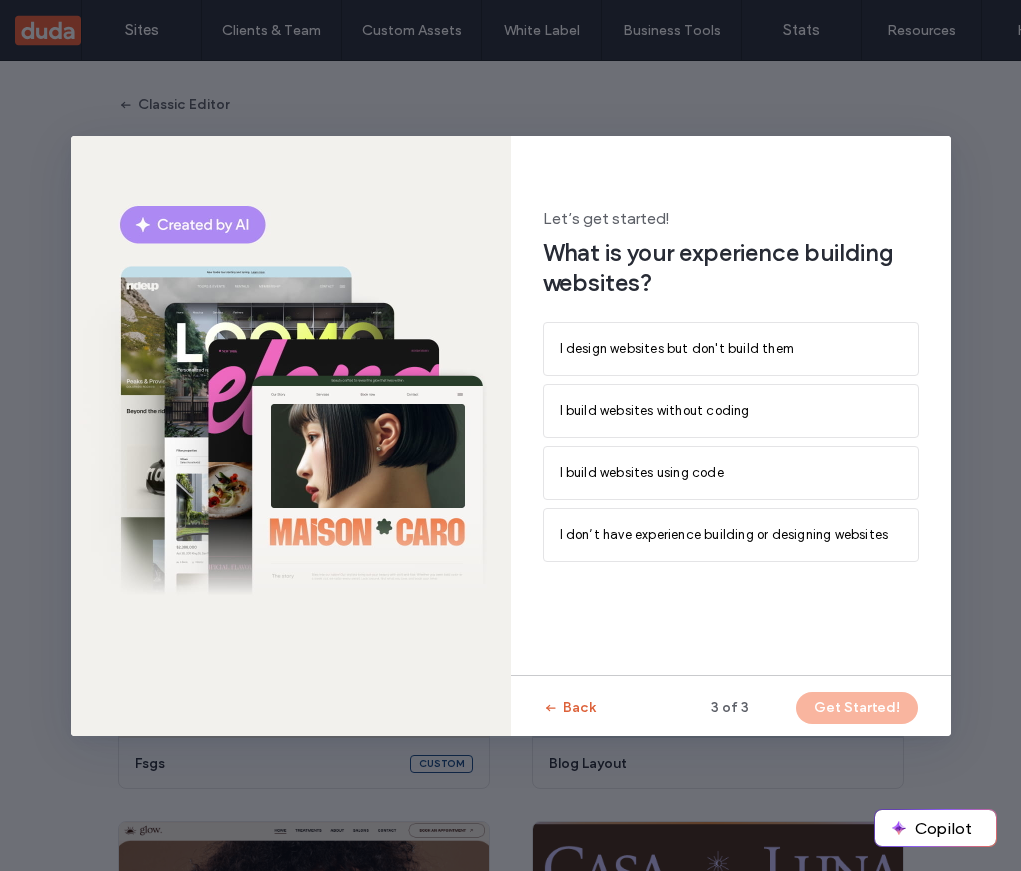 click on "Back" at bounding box center [569, 708] 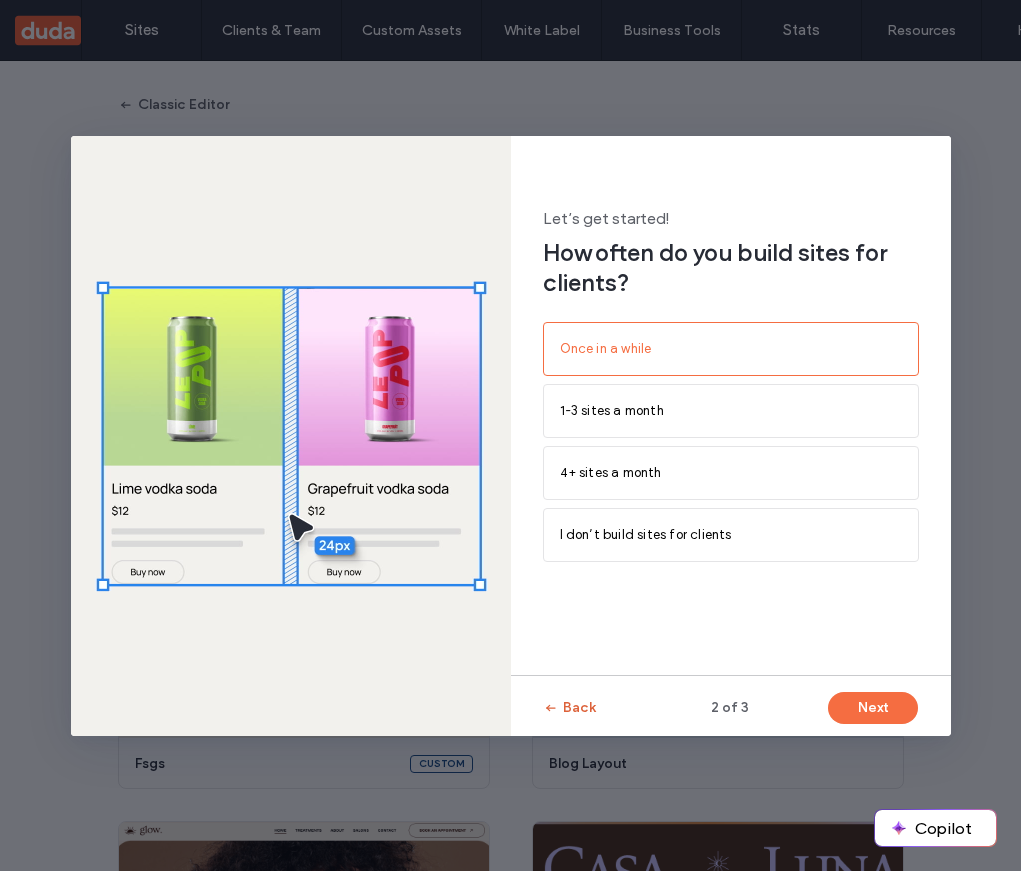 click on "Back" at bounding box center (569, 708) 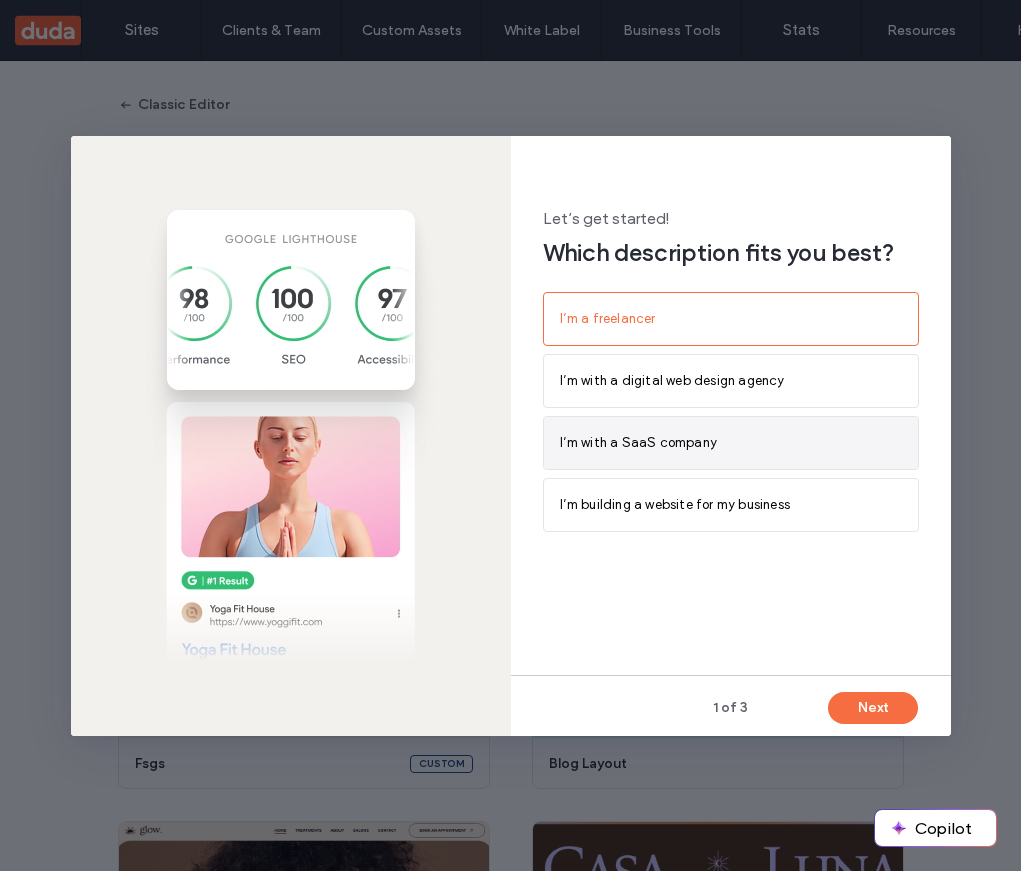 click on "I’m with a SaaS company" at bounding box center (731, 443) 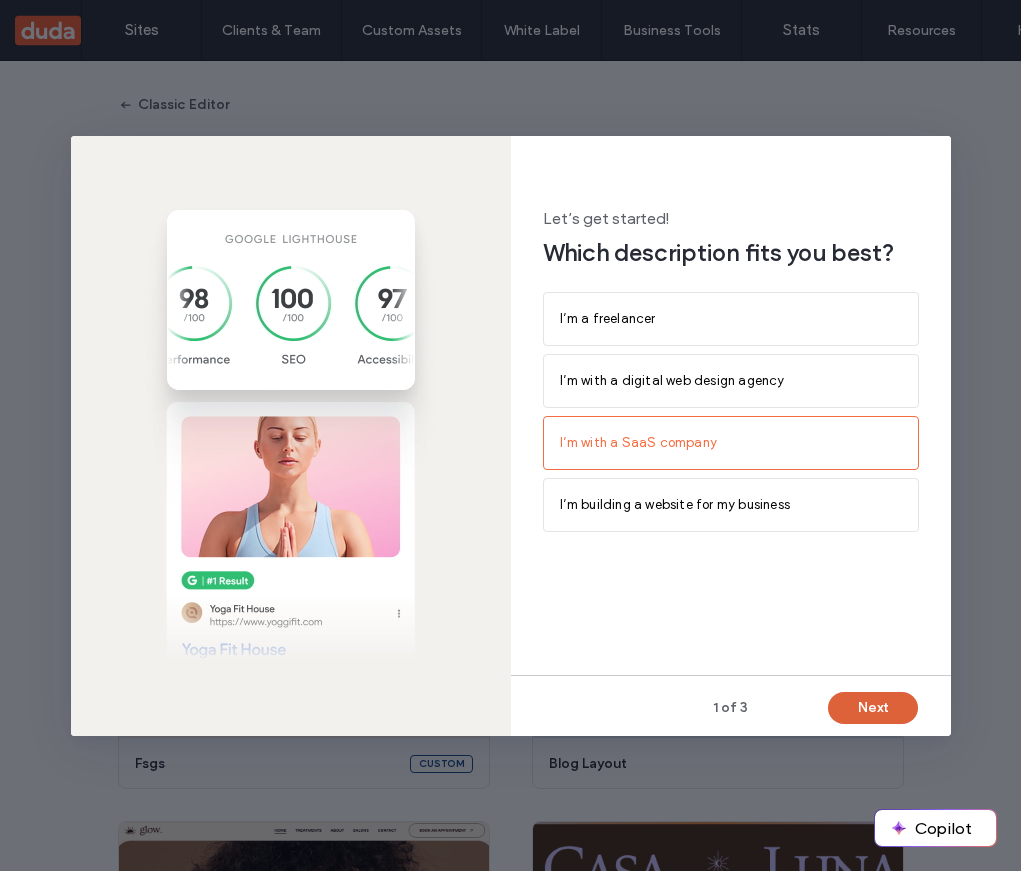 click on "Next" at bounding box center (873, 708) 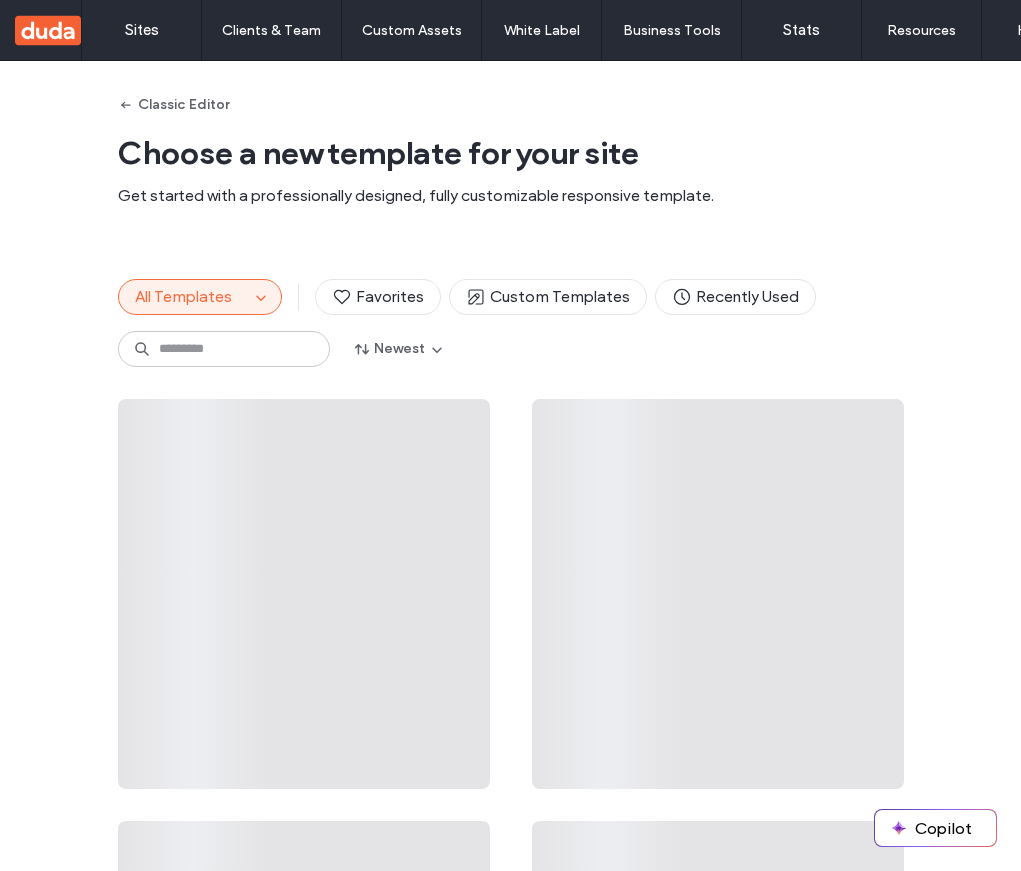 scroll, scrollTop: 0, scrollLeft: 0, axis: both 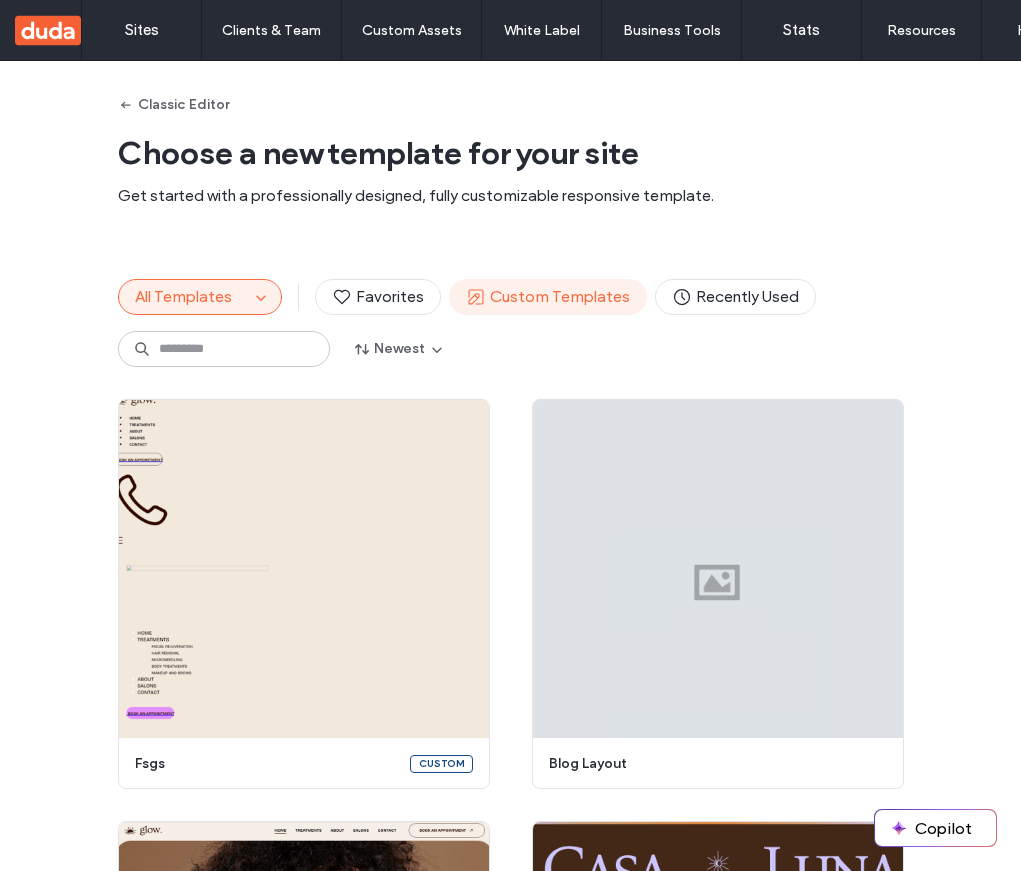click on "Custom Templates" at bounding box center (548, 297) 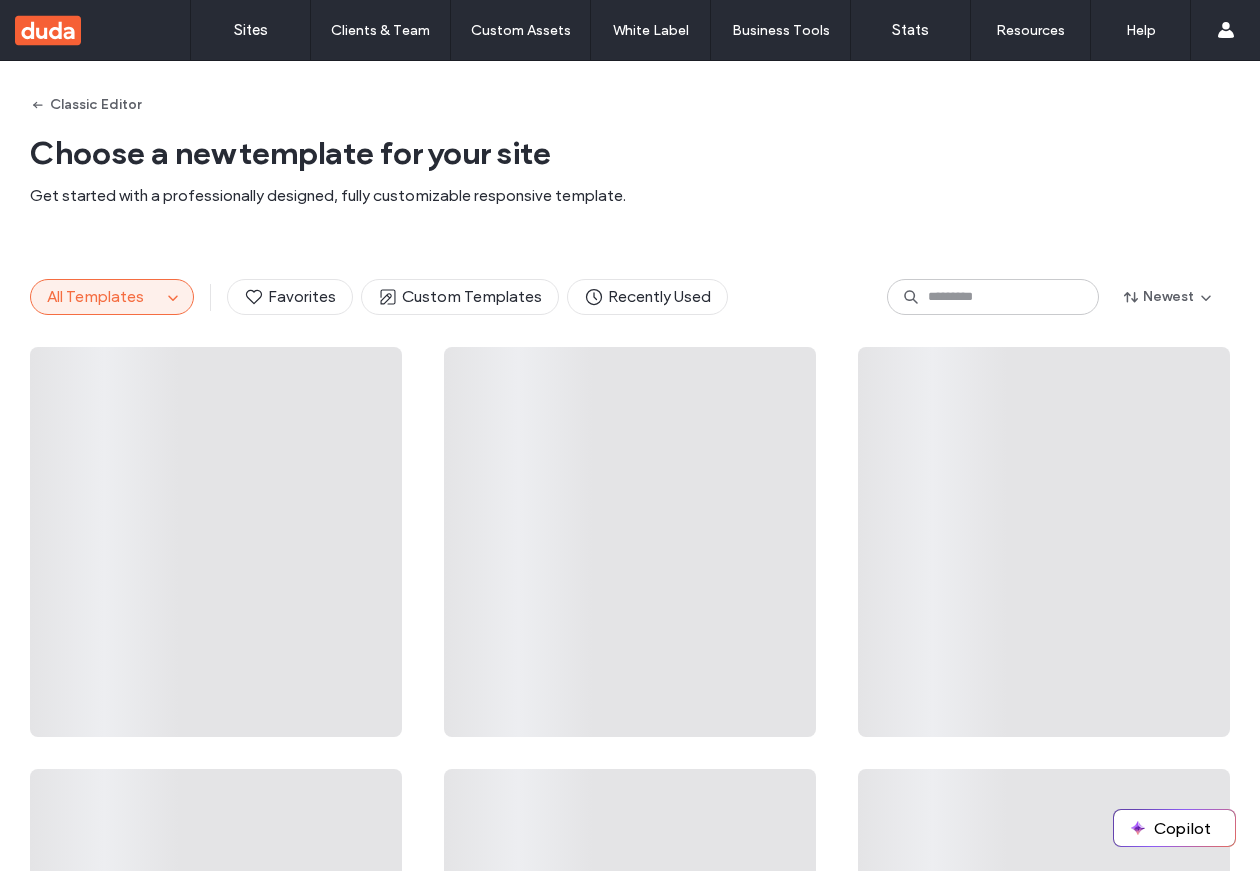 scroll, scrollTop: 0, scrollLeft: 0, axis: both 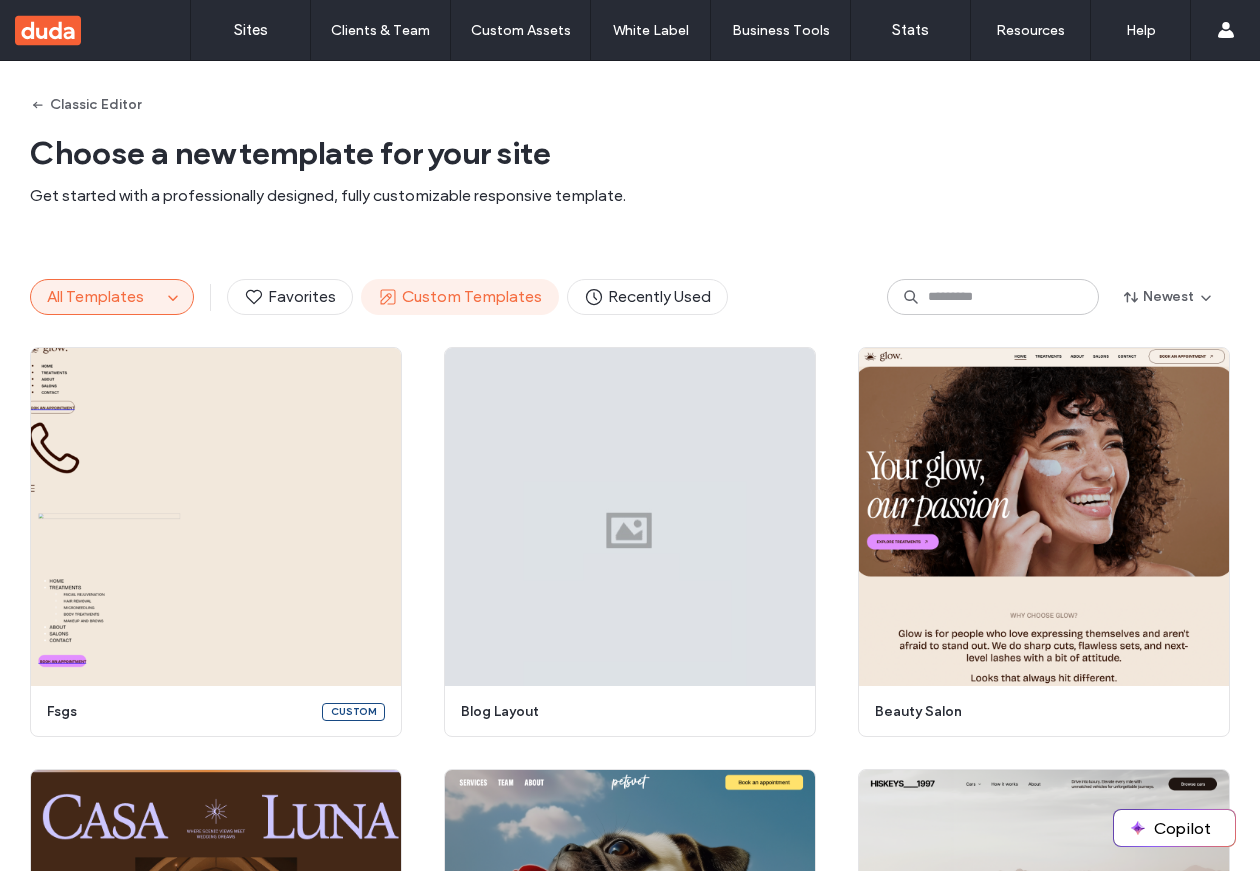 click on "Custom Templates" at bounding box center (460, 297) 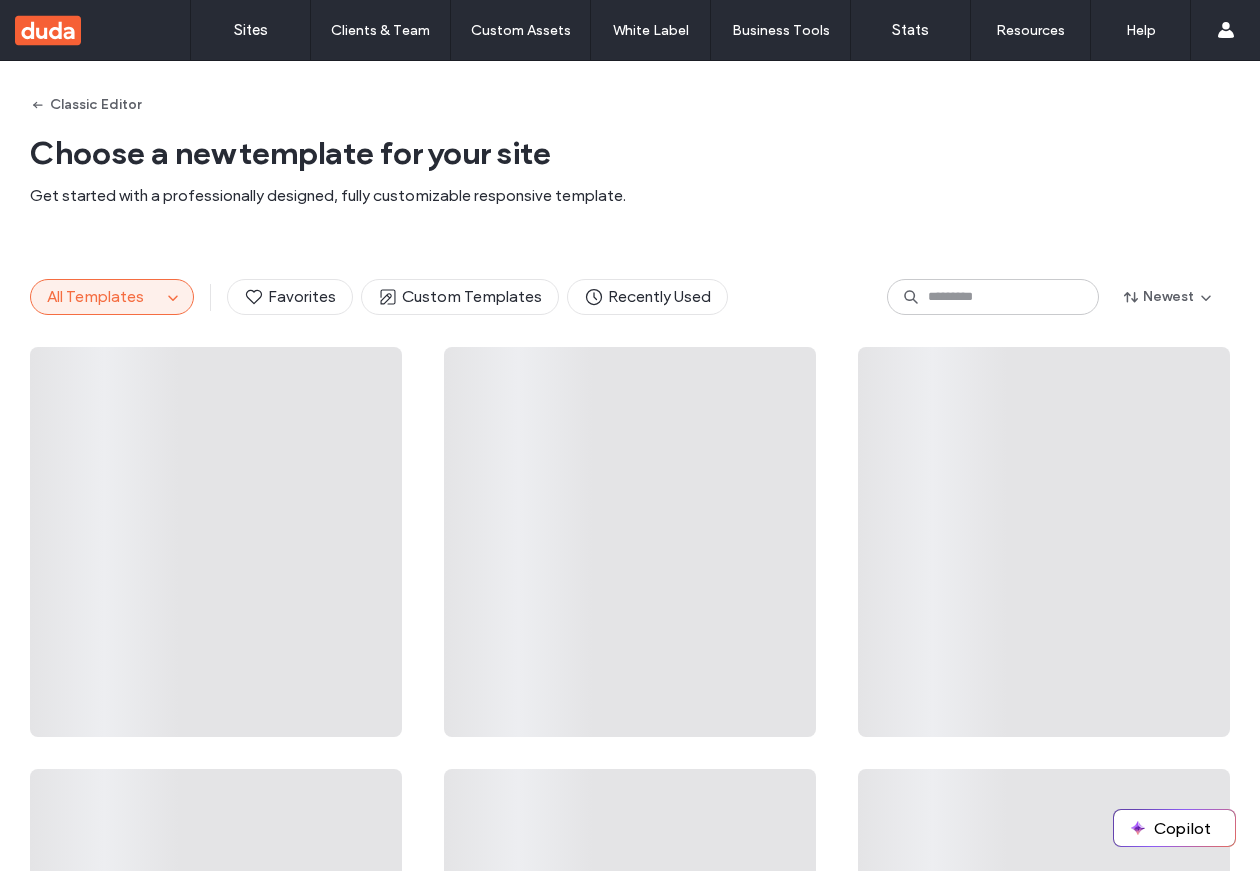 scroll, scrollTop: 0, scrollLeft: 0, axis: both 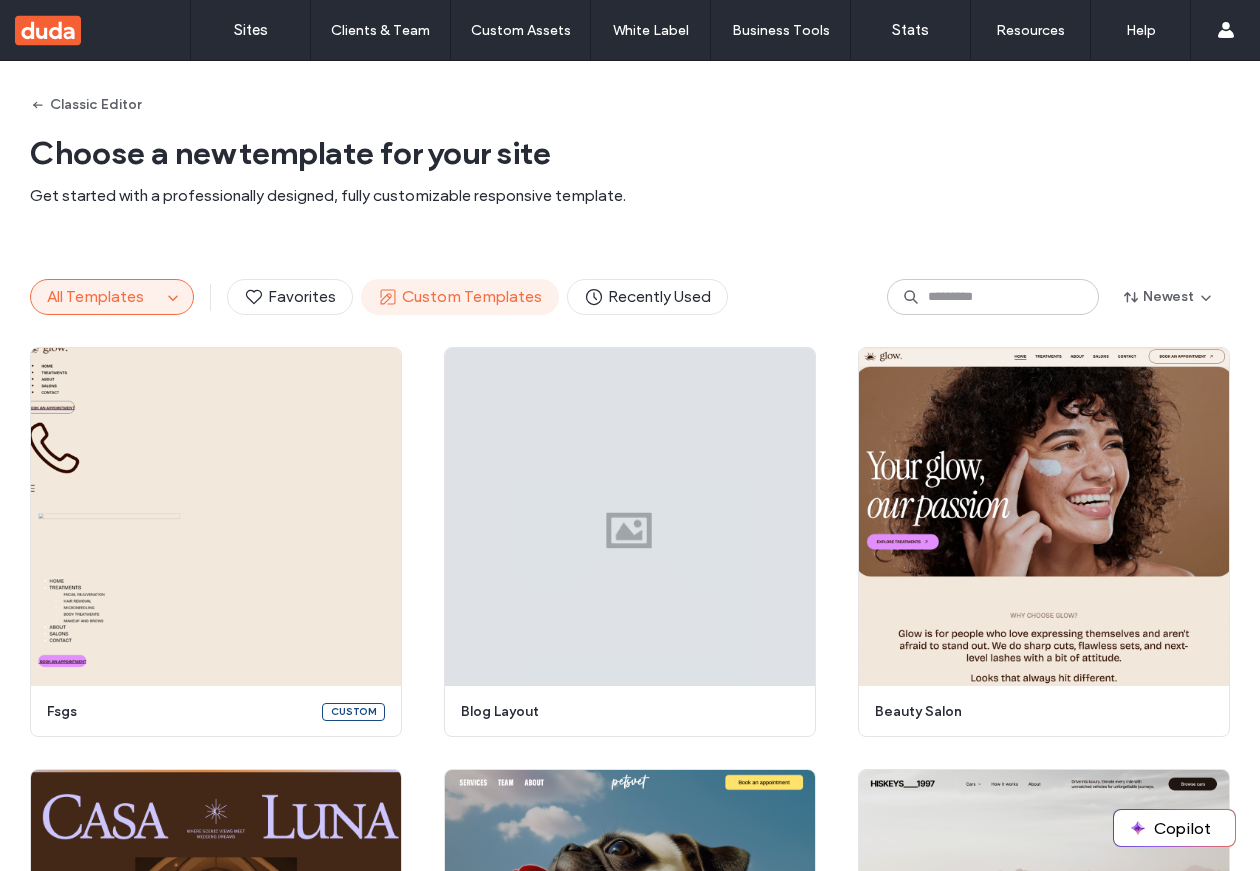 click on "Custom Templates" at bounding box center (460, 297) 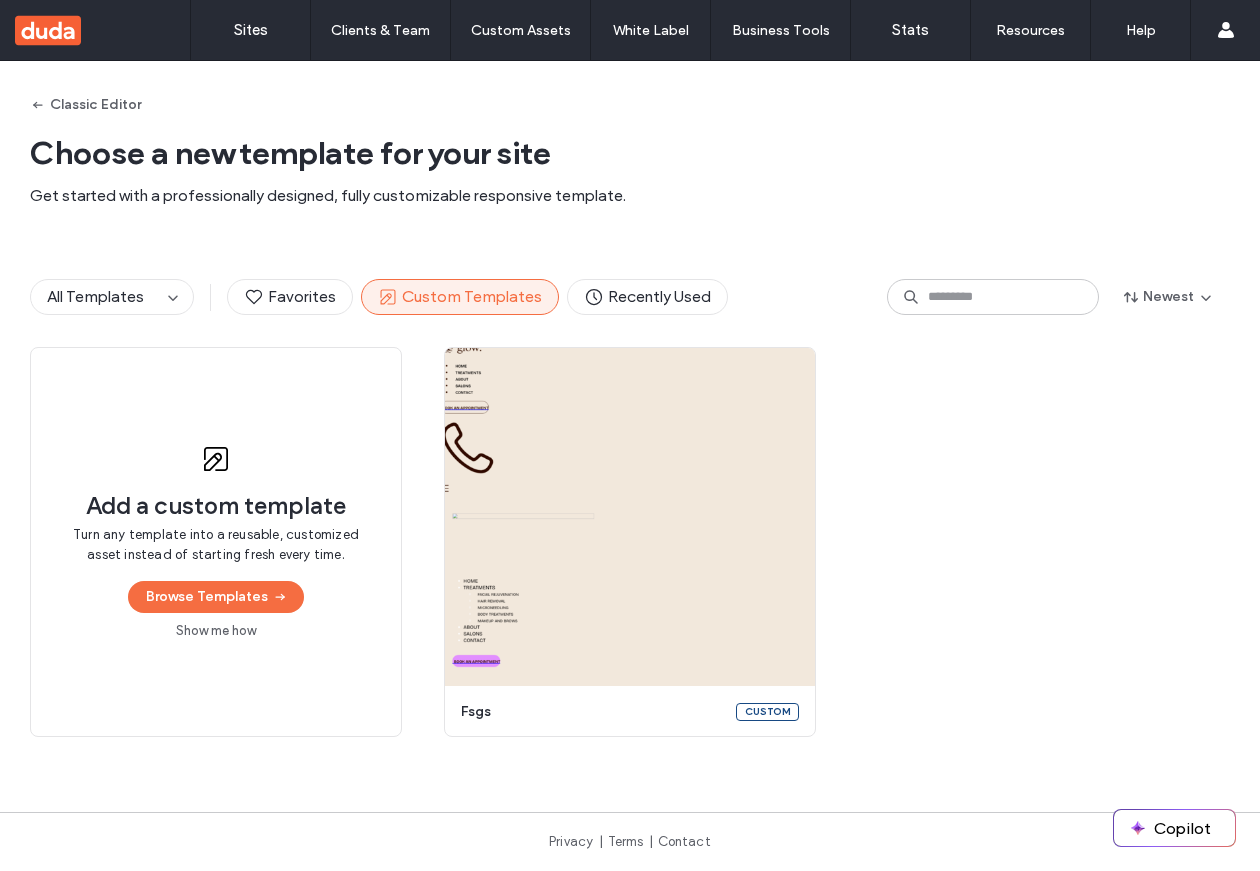 click on "Show me how" at bounding box center [216, 631] 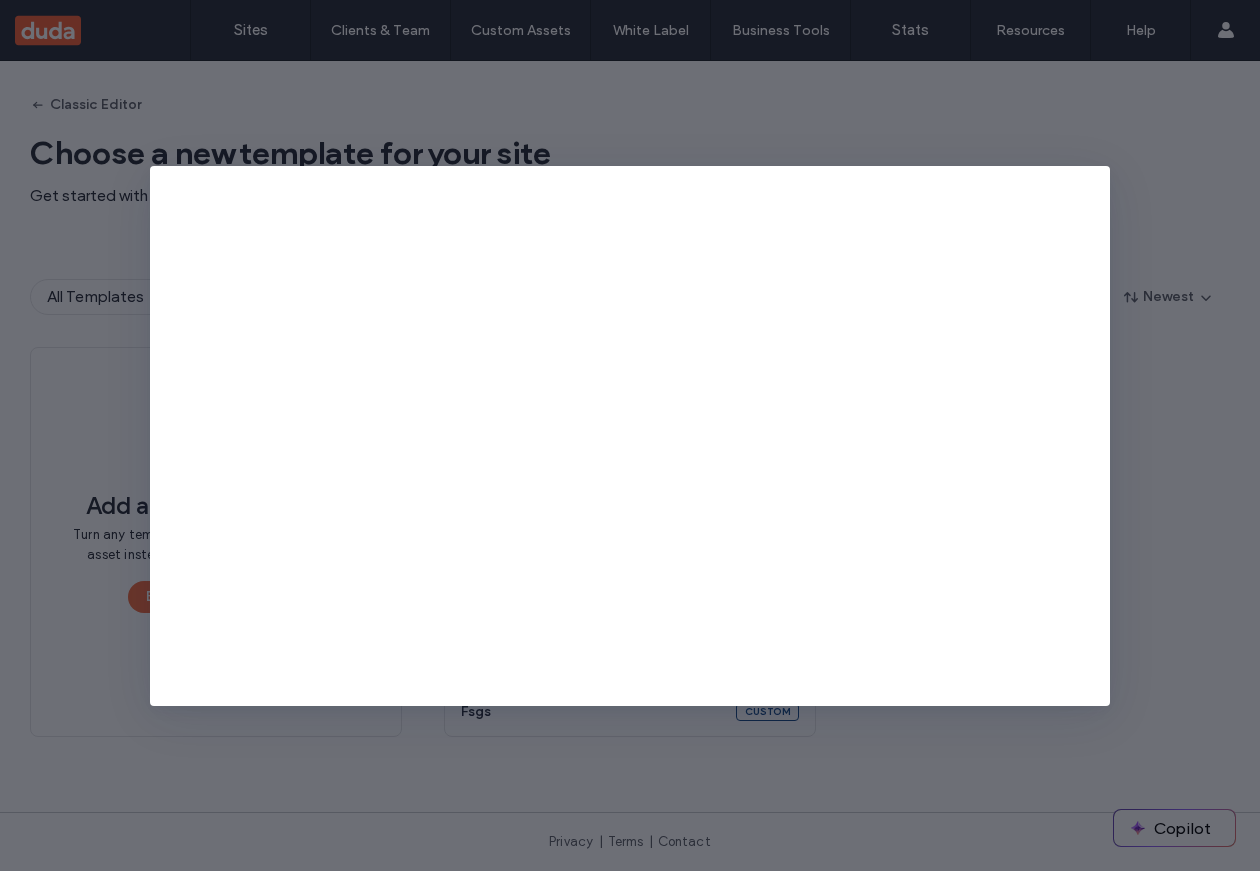 click at bounding box center (630, 435) 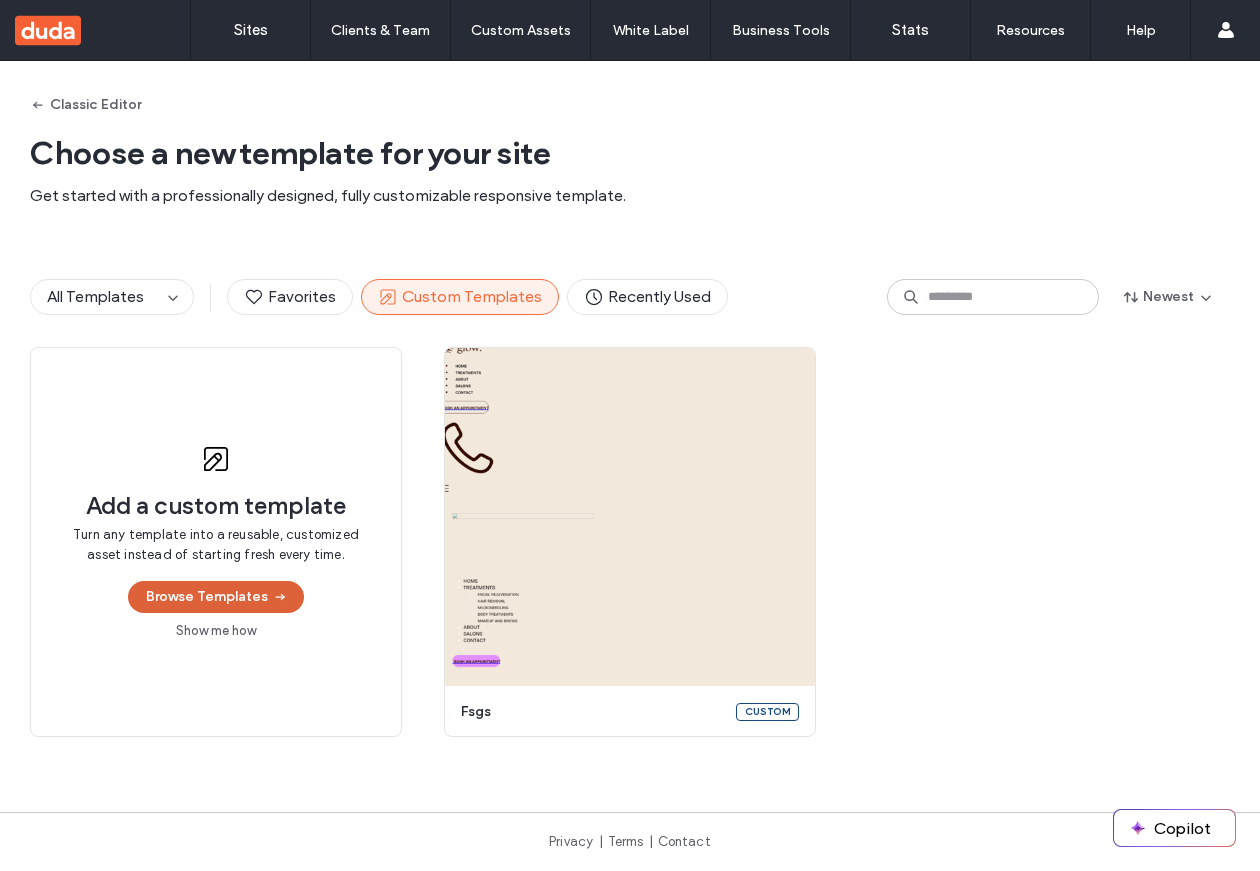 click on "Browse Templates" at bounding box center (216, 597) 